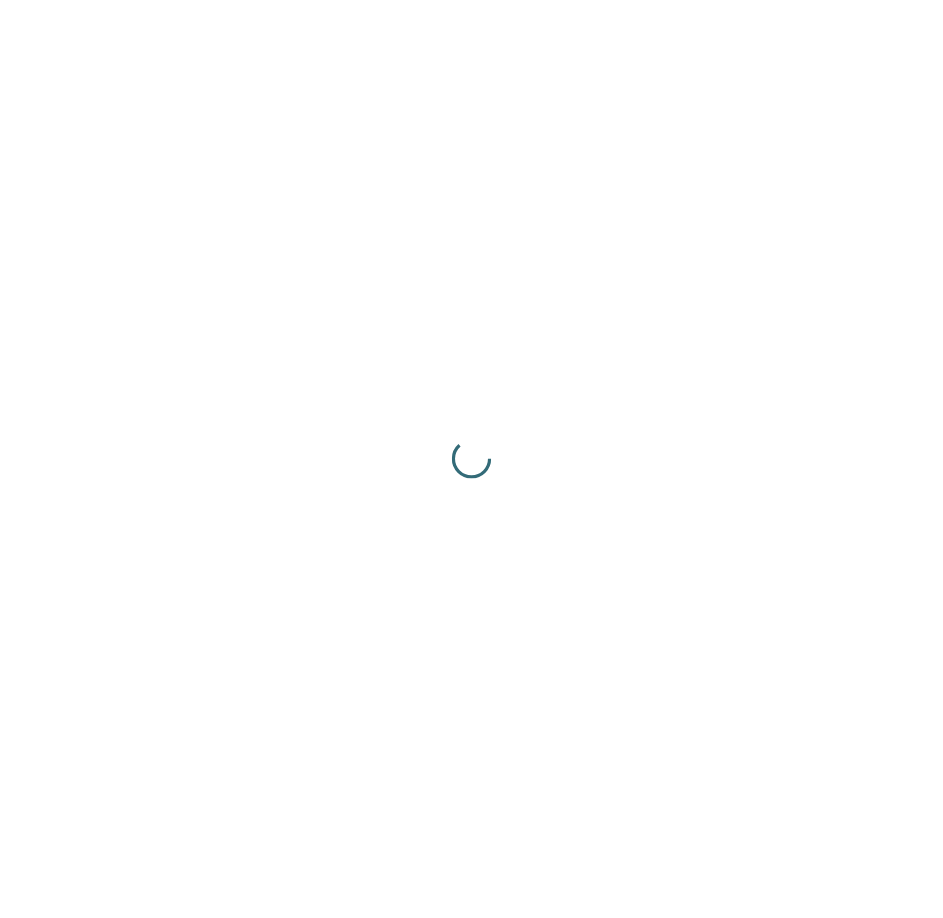 scroll, scrollTop: 0, scrollLeft: 0, axis: both 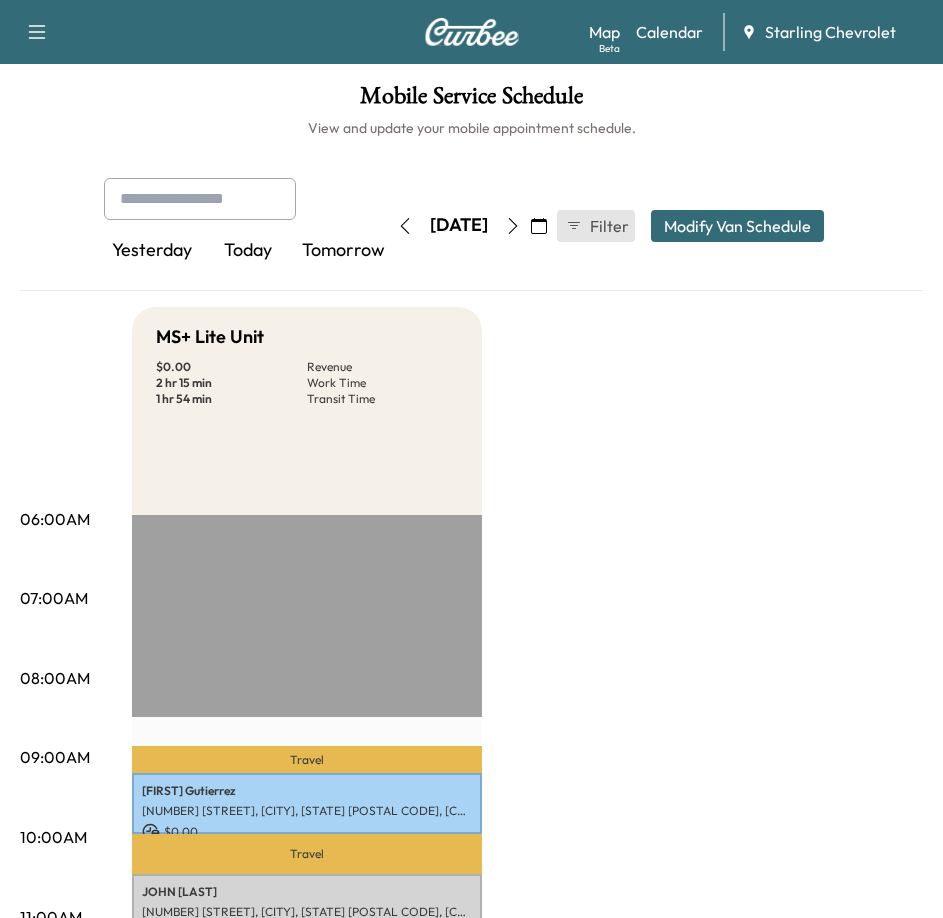 click on "Filter" at bounding box center [608, 226] 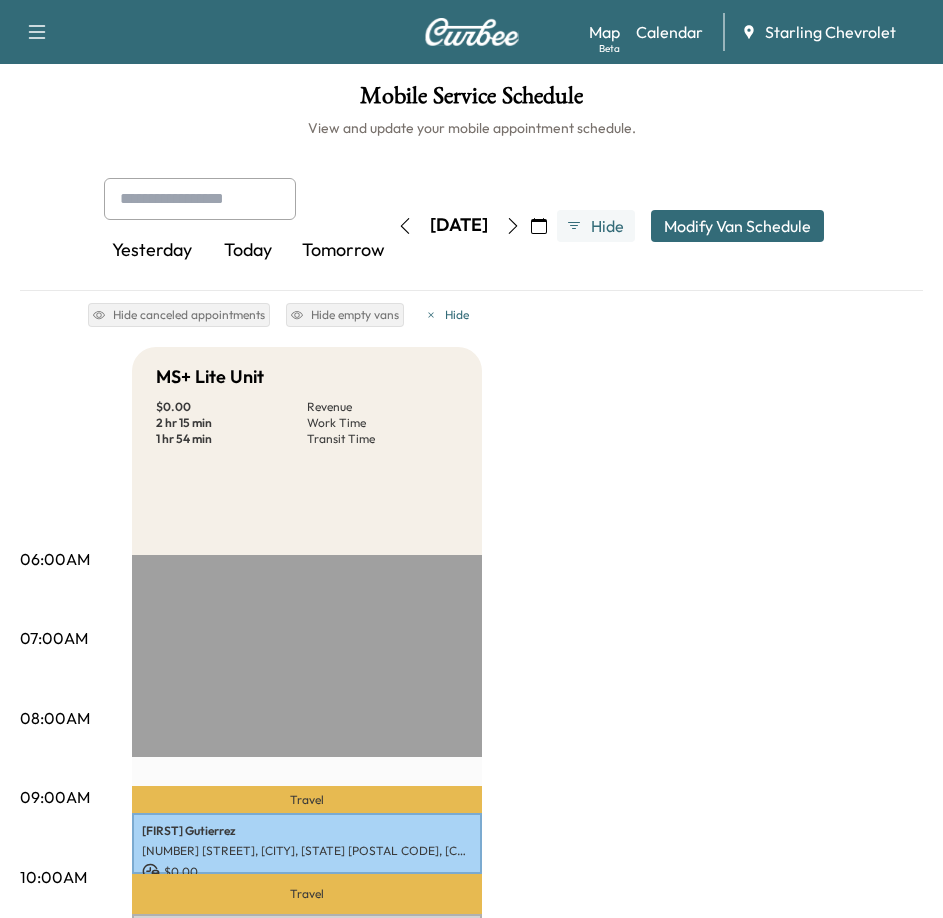 click on "[DATE]" at bounding box center (459, 225) 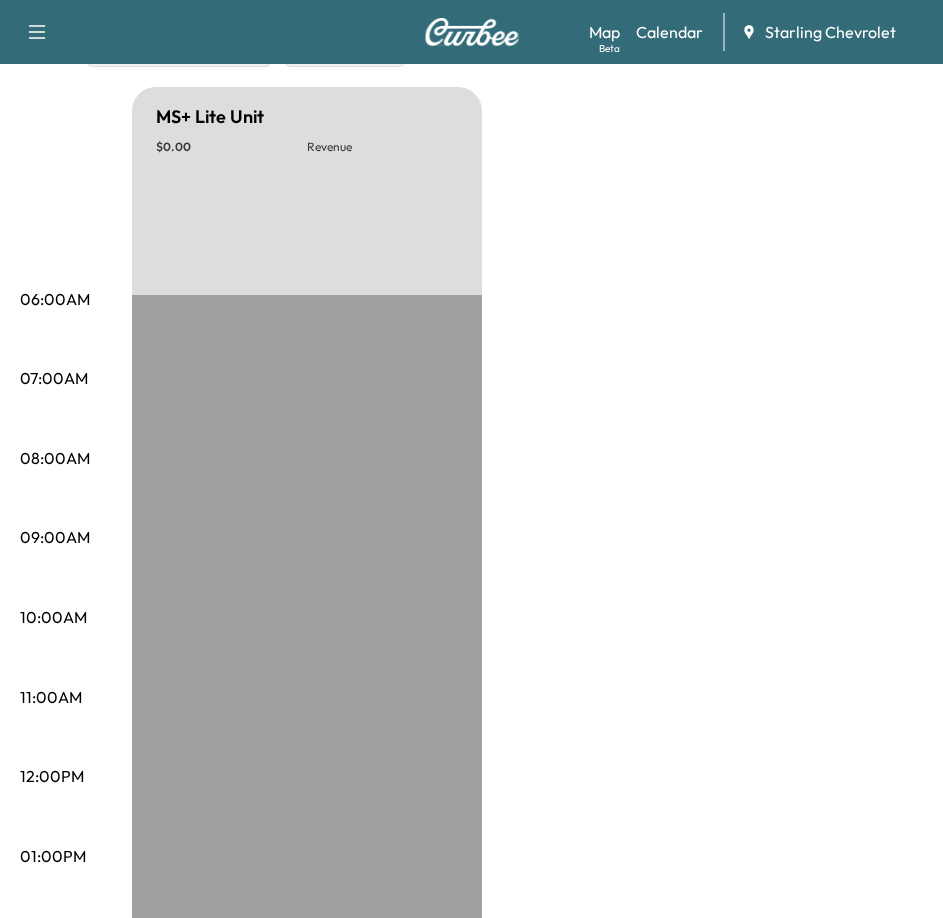 scroll, scrollTop: 0, scrollLeft: 0, axis: both 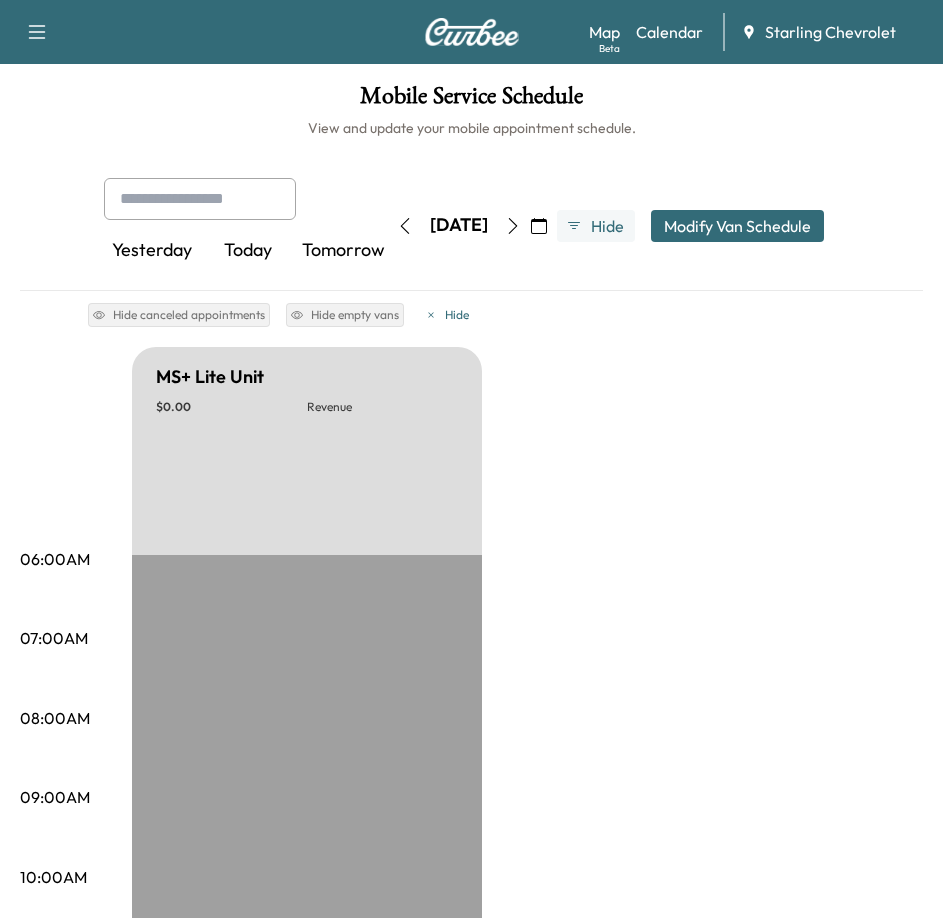 click on "[DATE]" at bounding box center (459, 225) 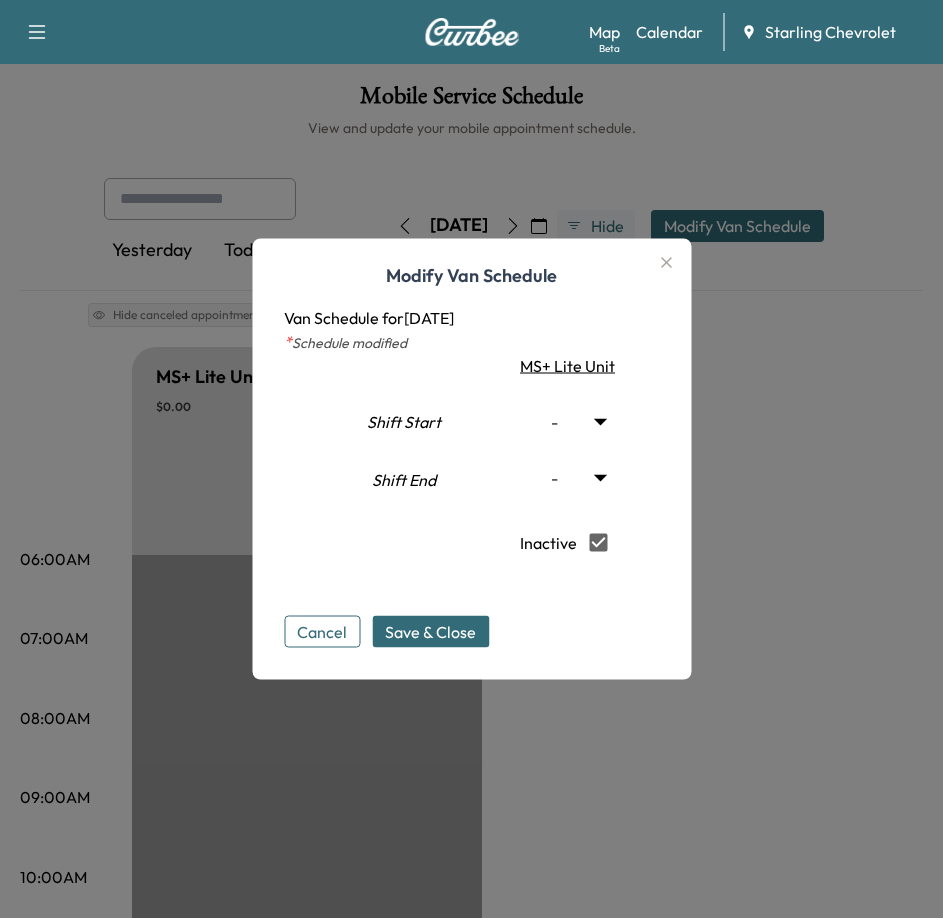 click 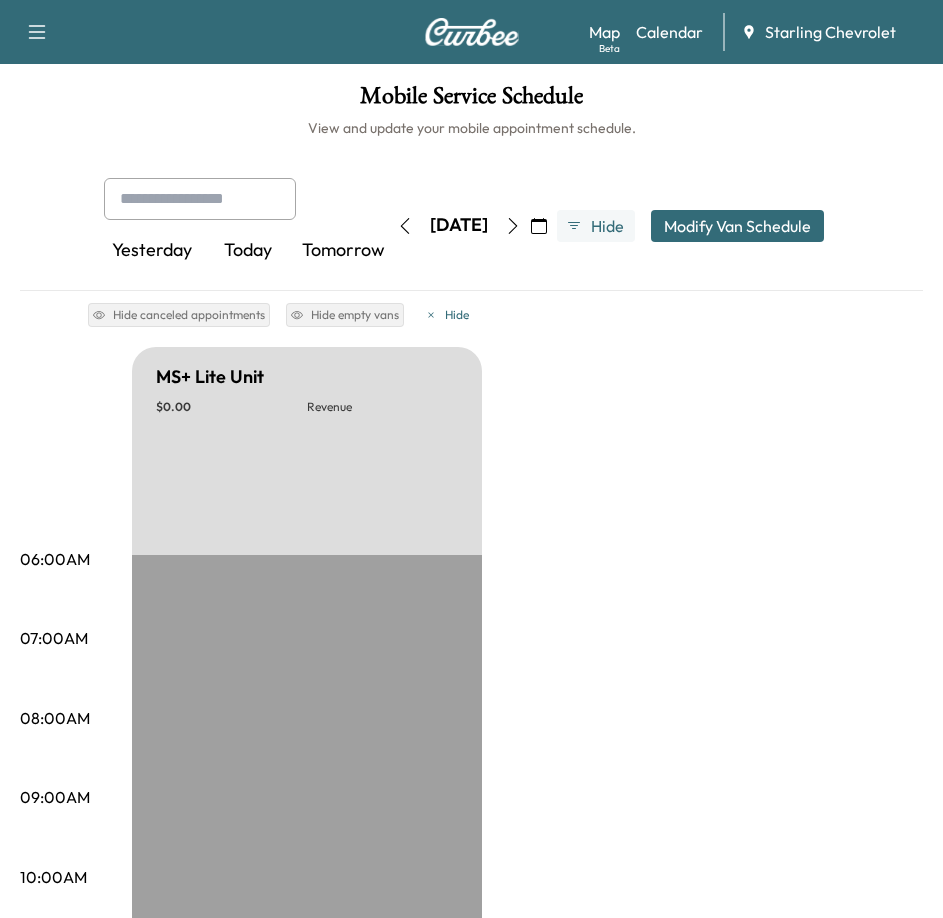 click 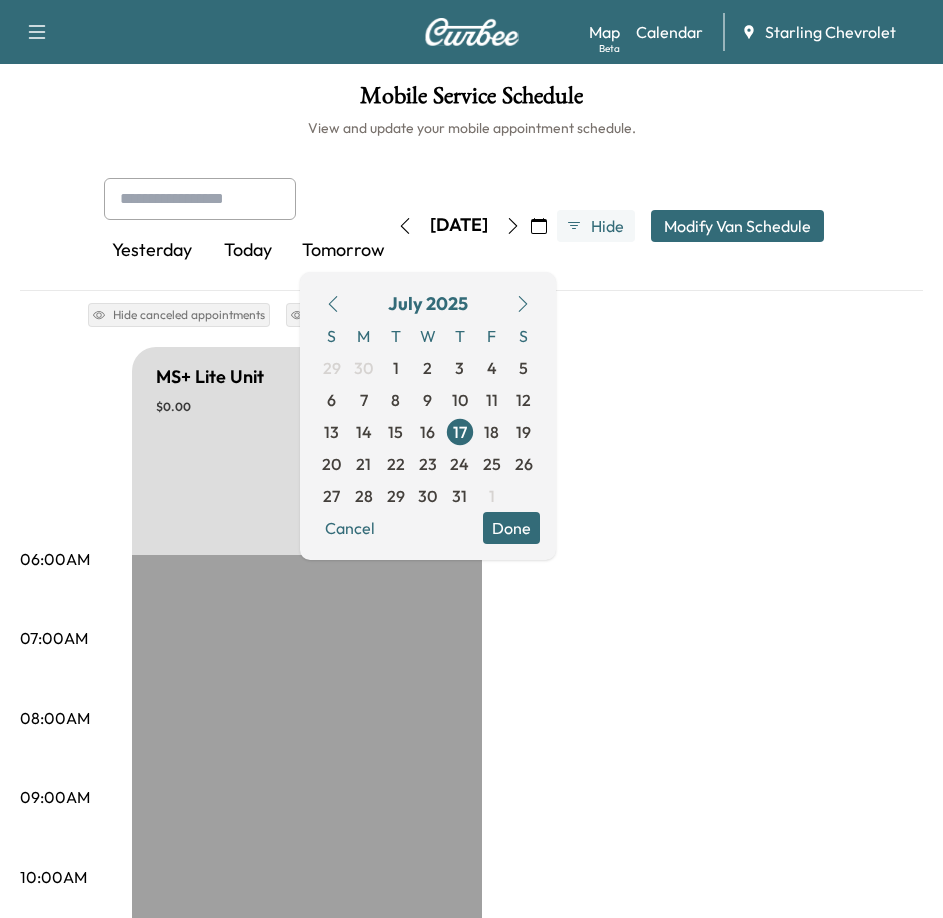click 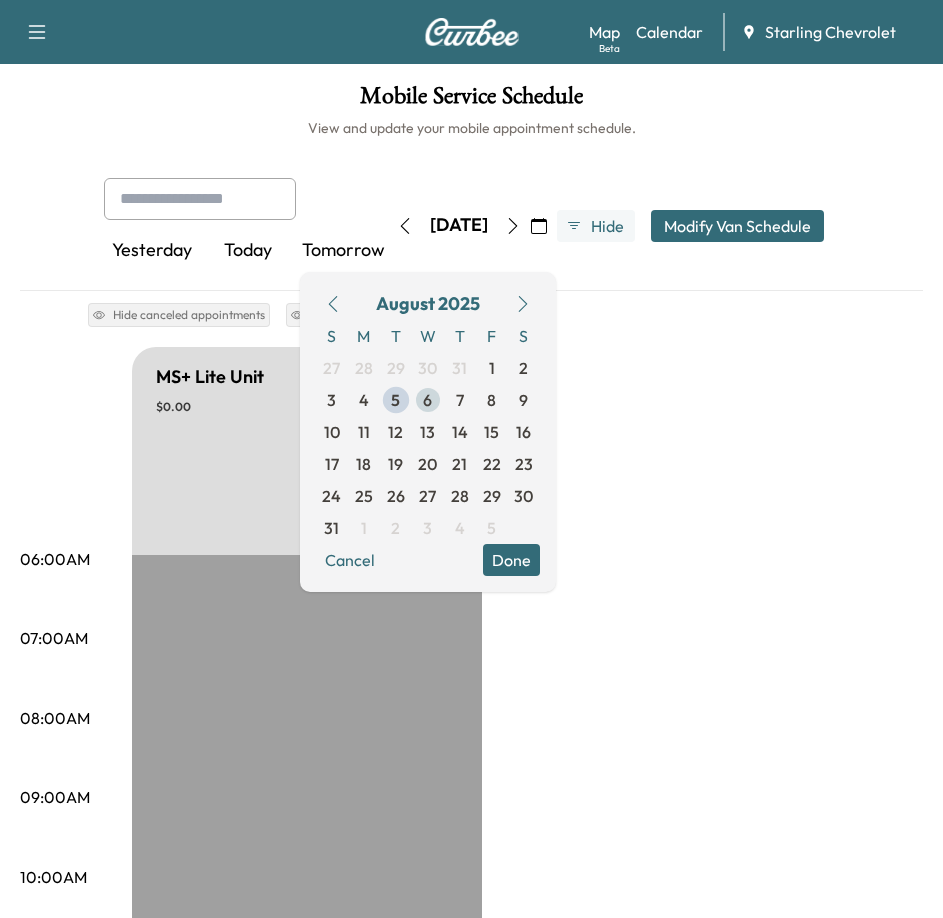 click on "6" at bounding box center (427, 400) 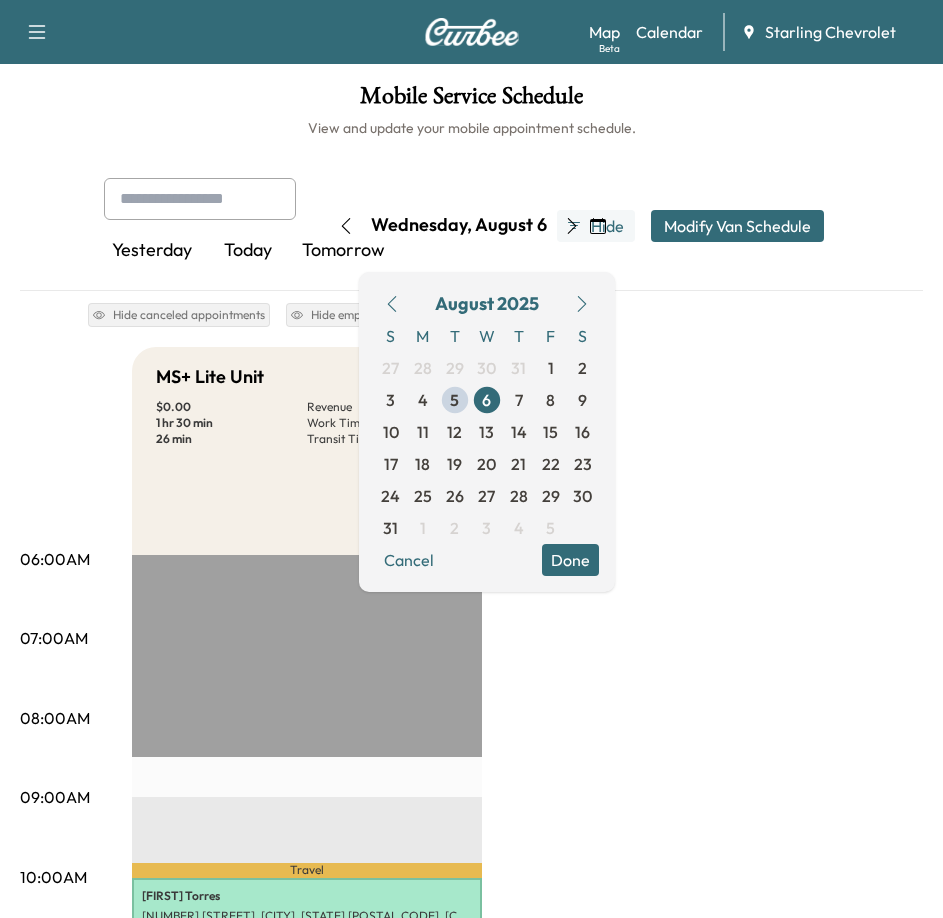 click on "MS+ Lite Unit $ 0.00 Revenue 1 hr 30 min Work Time 26 min Transit Time Travel [FIRST]   [LAST] [NUMBER] [STREET], [CITY], [STATE] [POSTAL CODE], [COUNTRY]   $ 0.00 10:00 am  -  10:45 am Travel [FIRST]   [LAST] [NUMBER] [STREET], [CITY], [STATE] [POSTAL CODE], [COUNTRY]   $ 0.00 10:49 am  -  11:34 am Travel EST Start" at bounding box center (527, 1097) 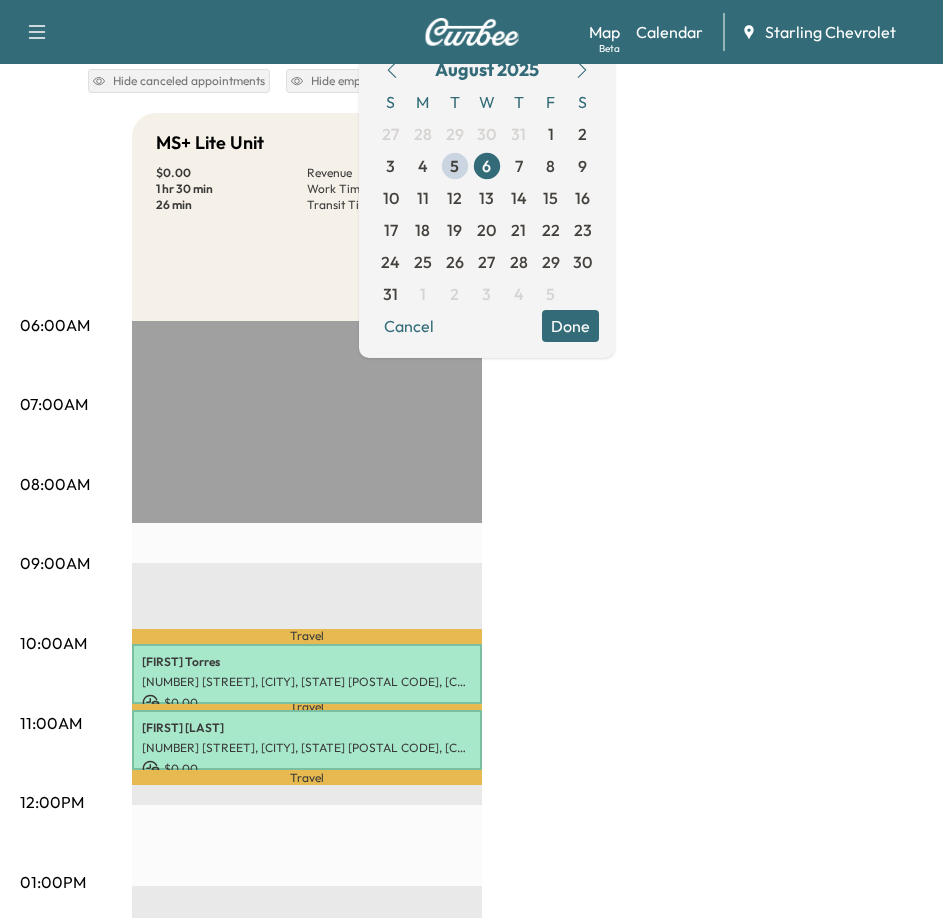 scroll, scrollTop: 200, scrollLeft: 0, axis: vertical 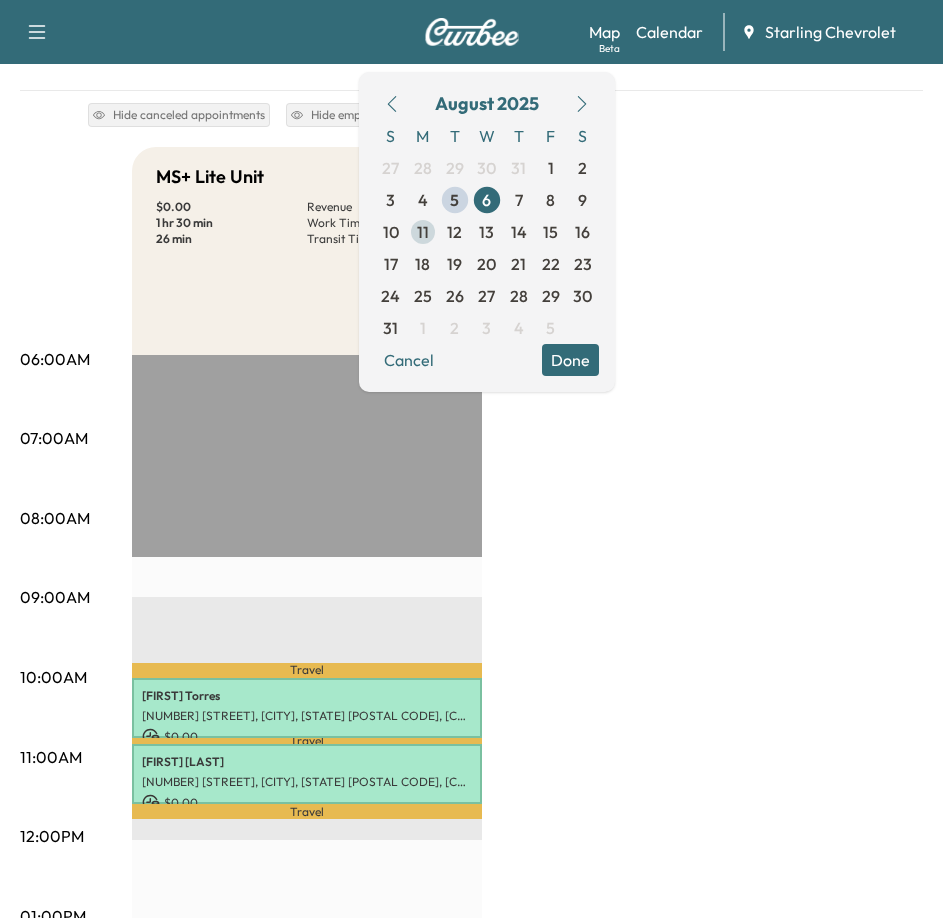 click on "11" at bounding box center [423, 232] 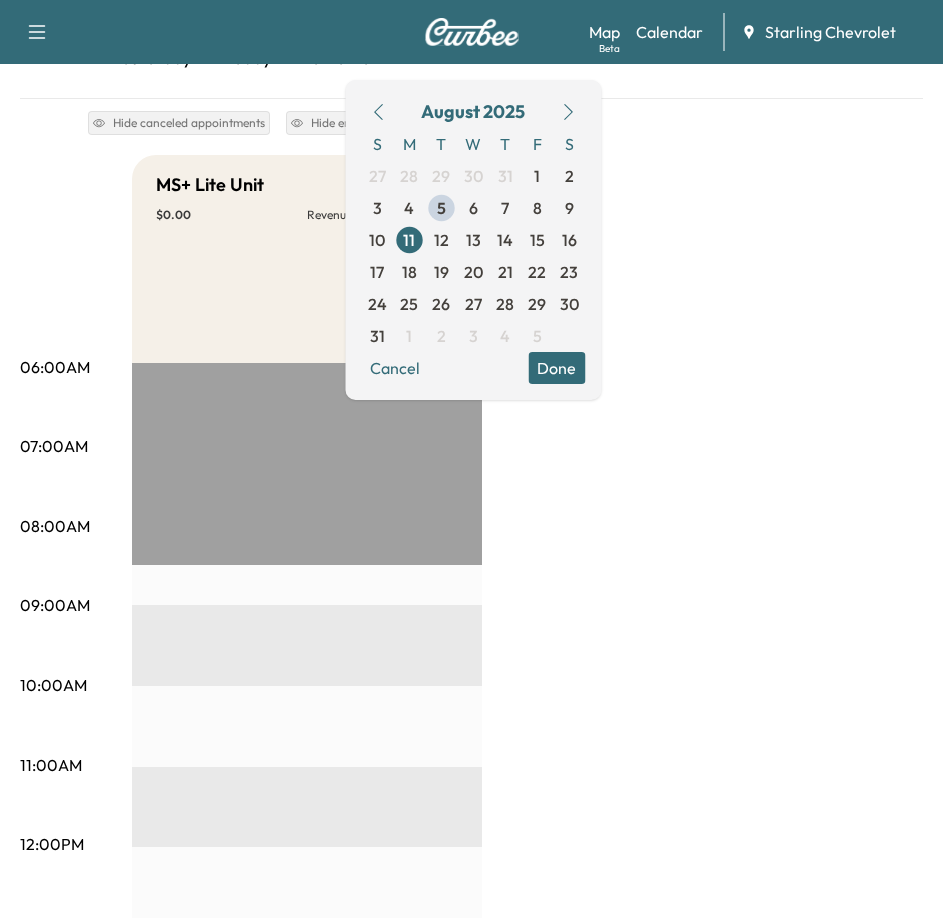 scroll, scrollTop: 200, scrollLeft: 0, axis: vertical 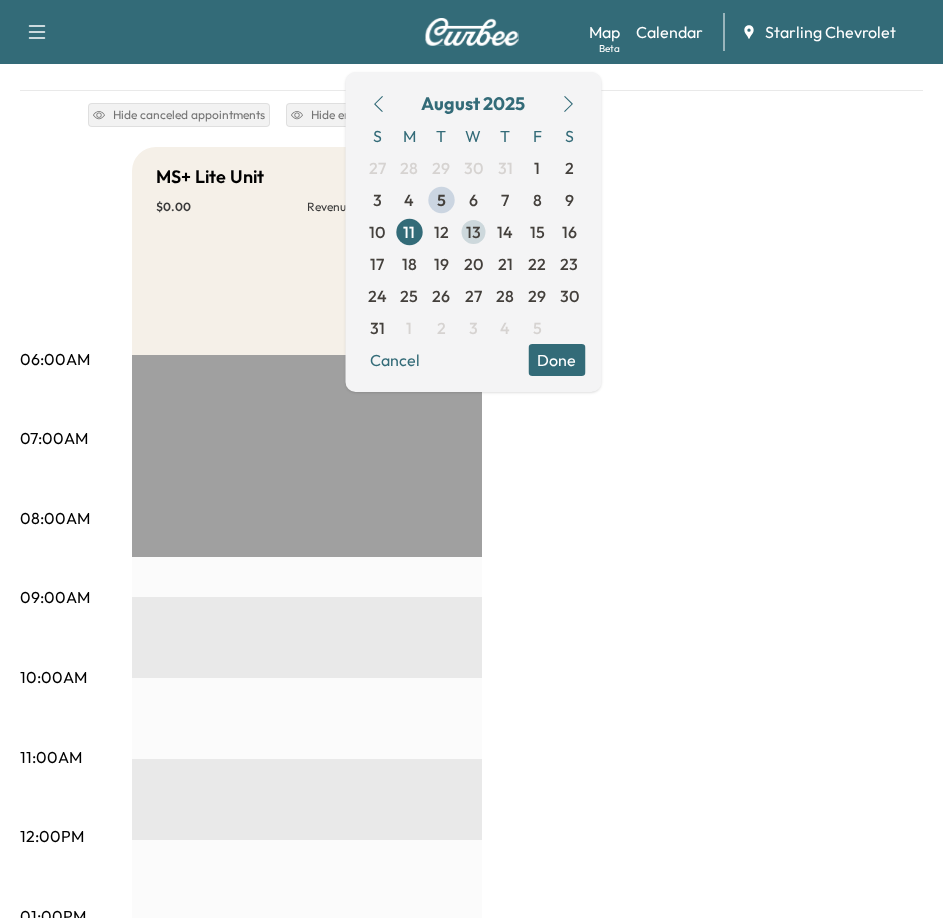 click on "13" at bounding box center [473, 232] 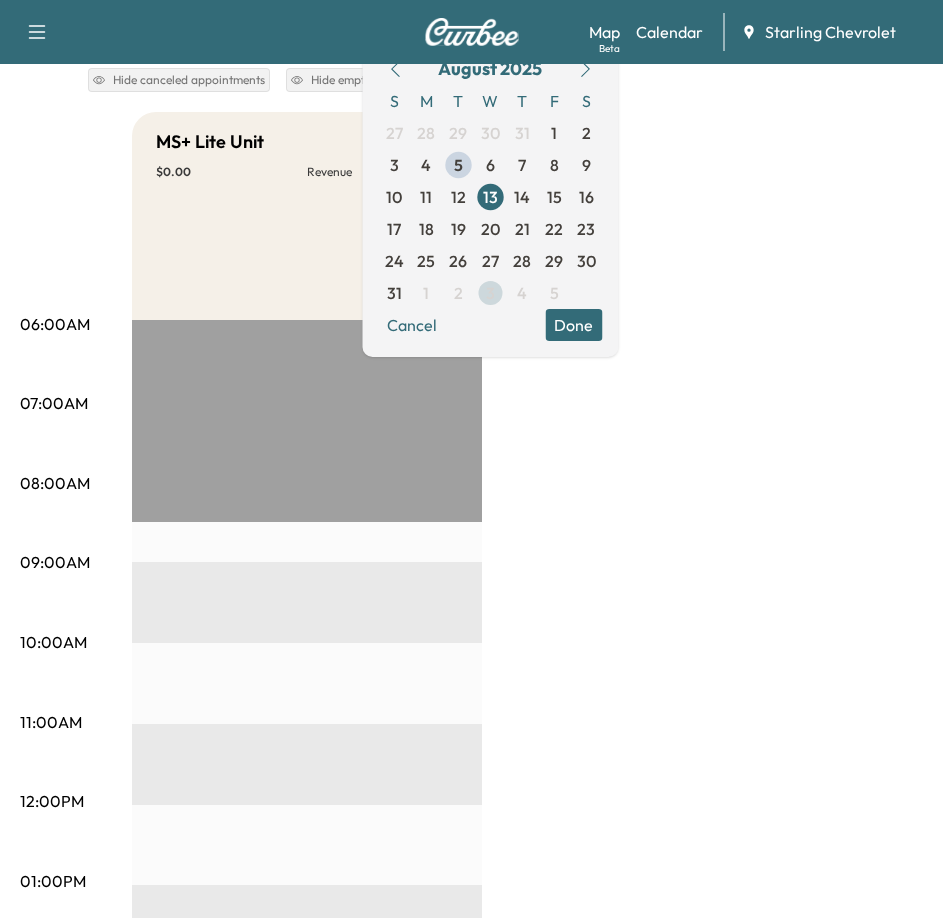 scroll, scrollTop: 200, scrollLeft: 0, axis: vertical 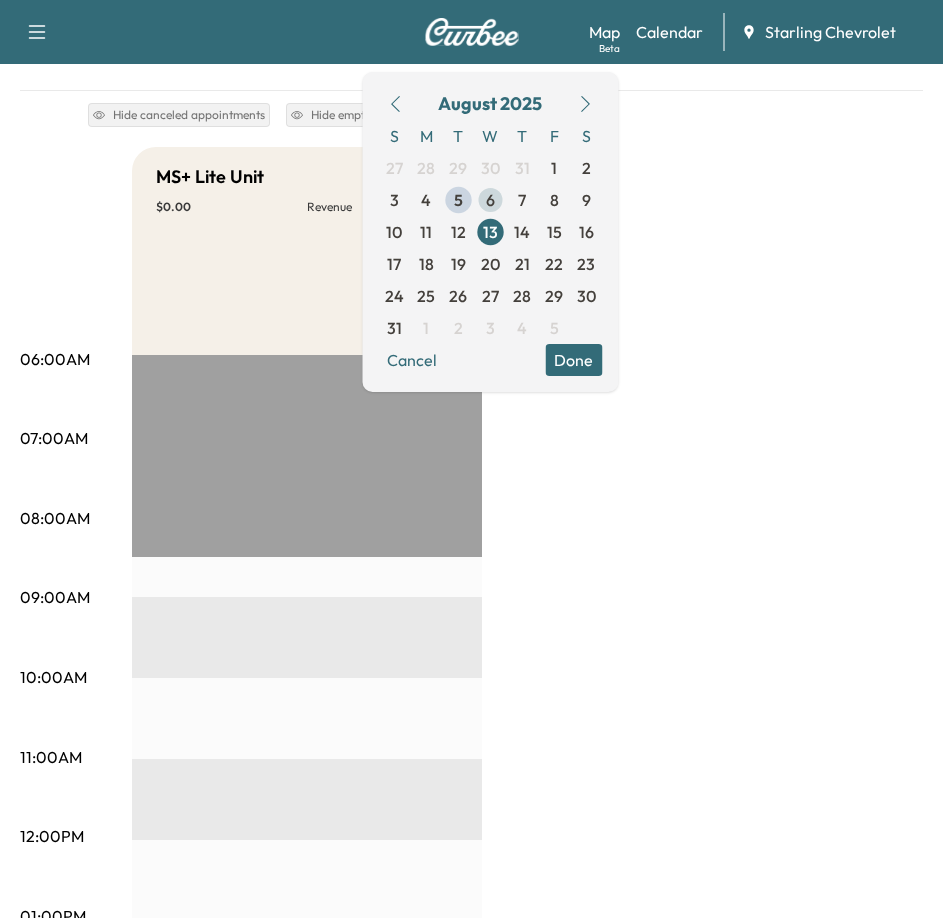 click on "6" at bounding box center (490, 200) 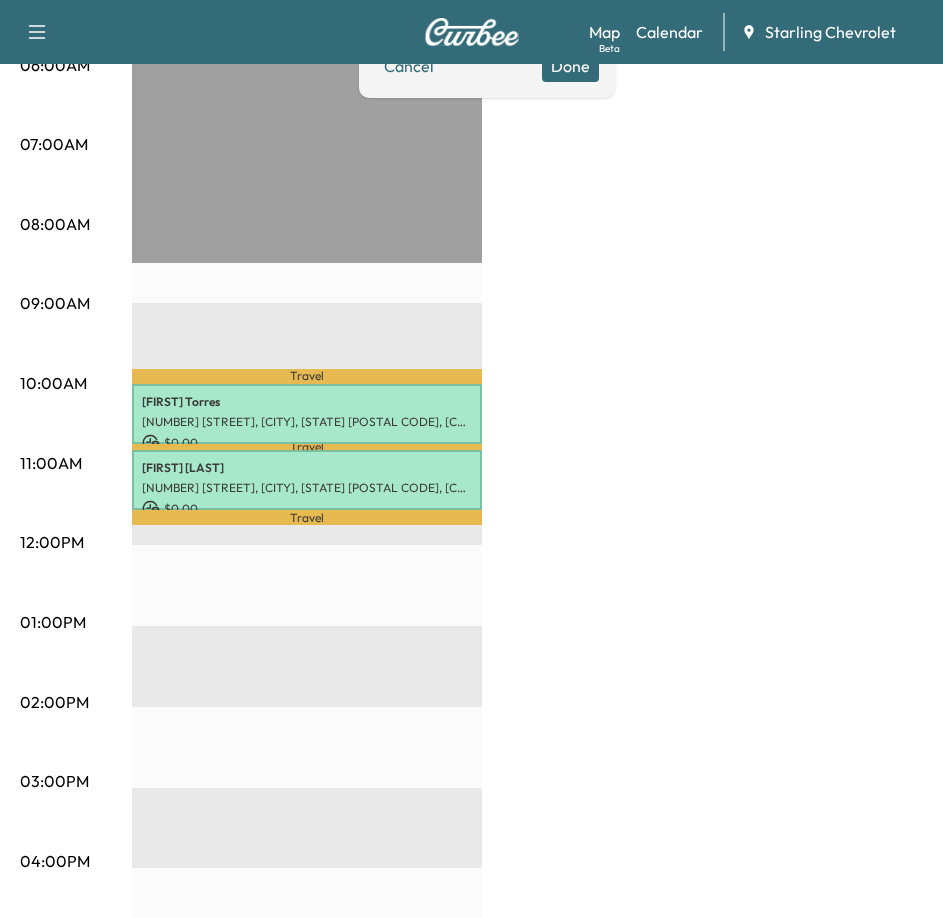 scroll, scrollTop: 100, scrollLeft: 0, axis: vertical 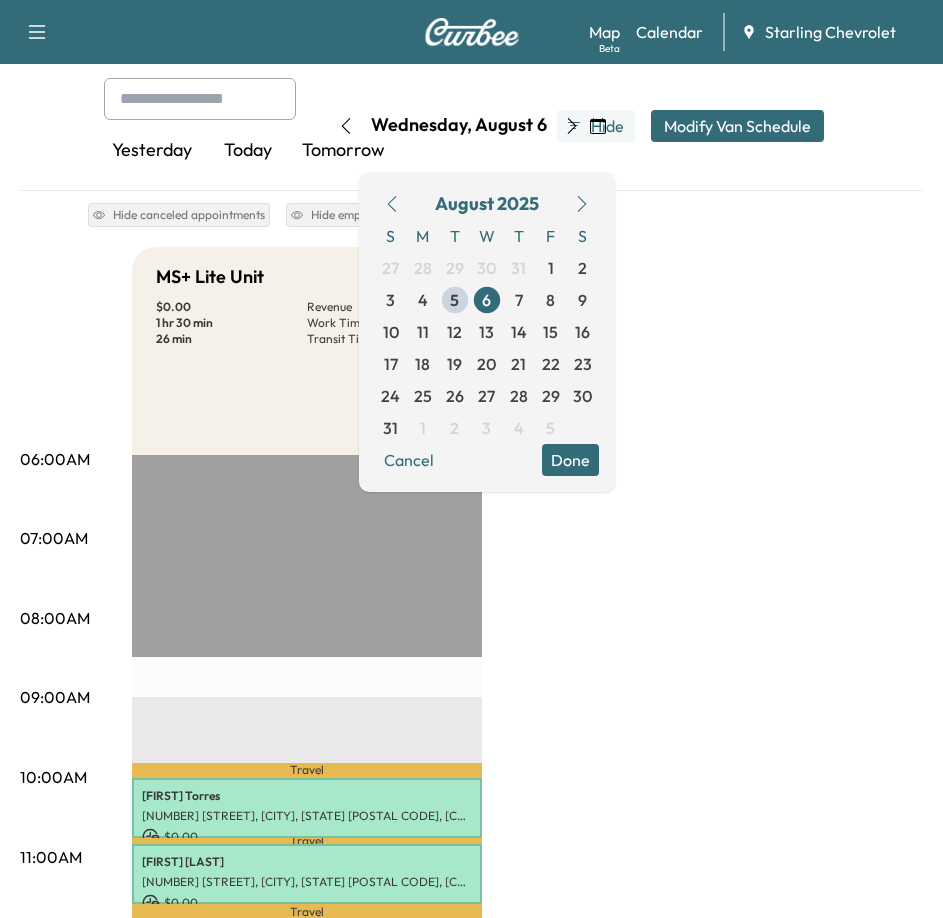 click 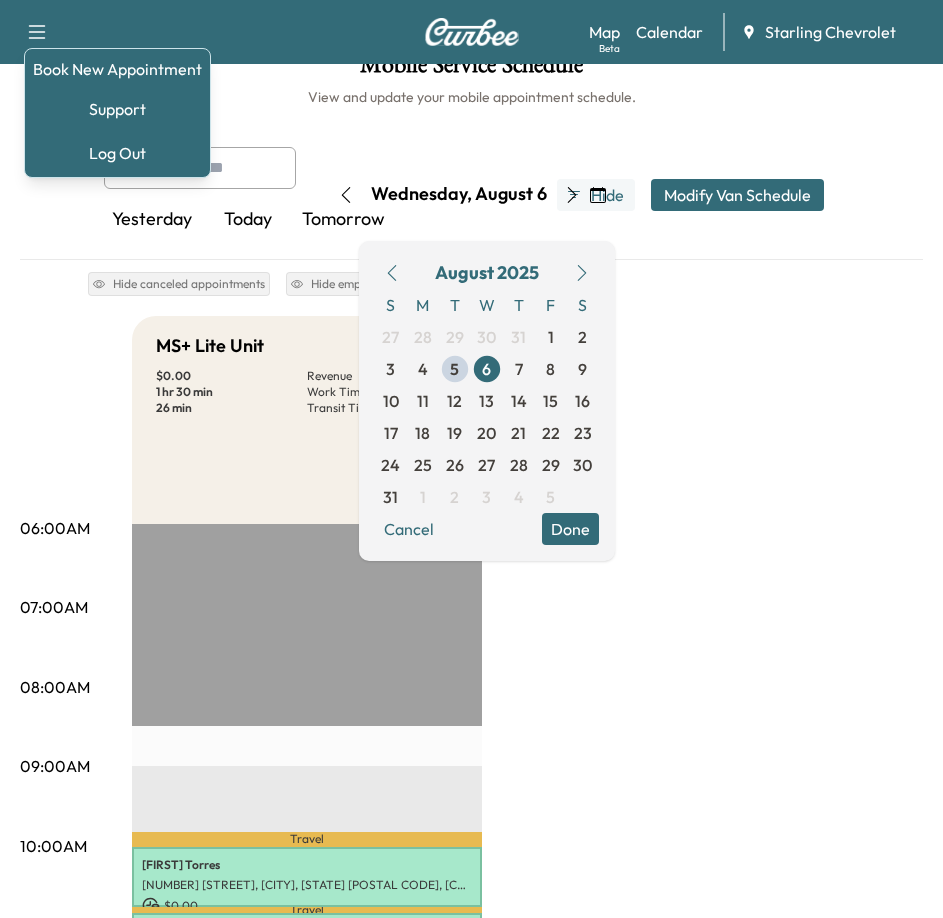 scroll, scrollTop: 0, scrollLeft: 0, axis: both 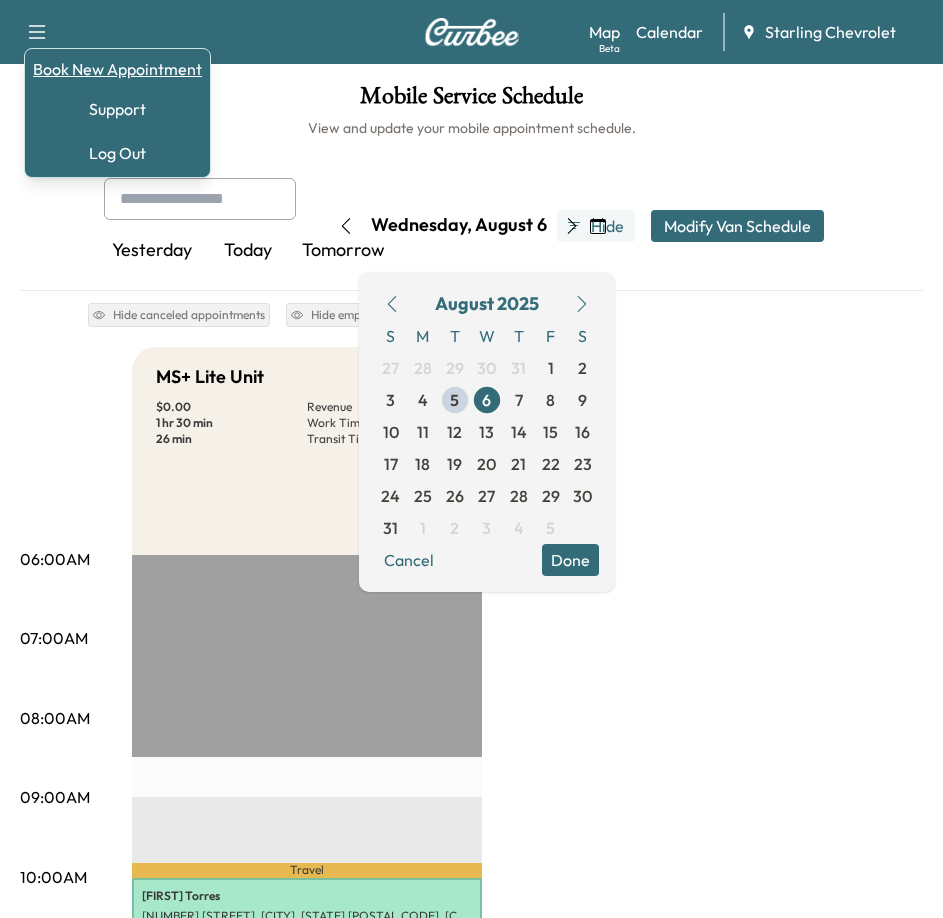 click on "Book New Appointment" at bounding box center (117, 69) 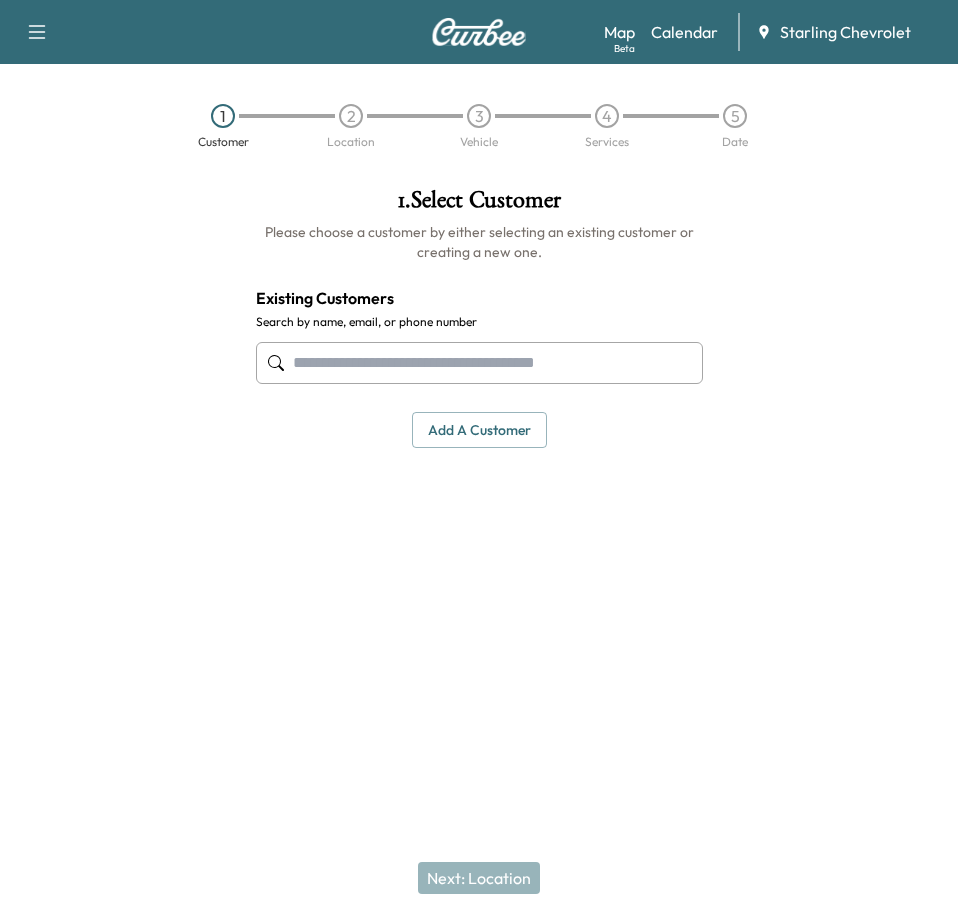 click at bounding box center (479, 363) 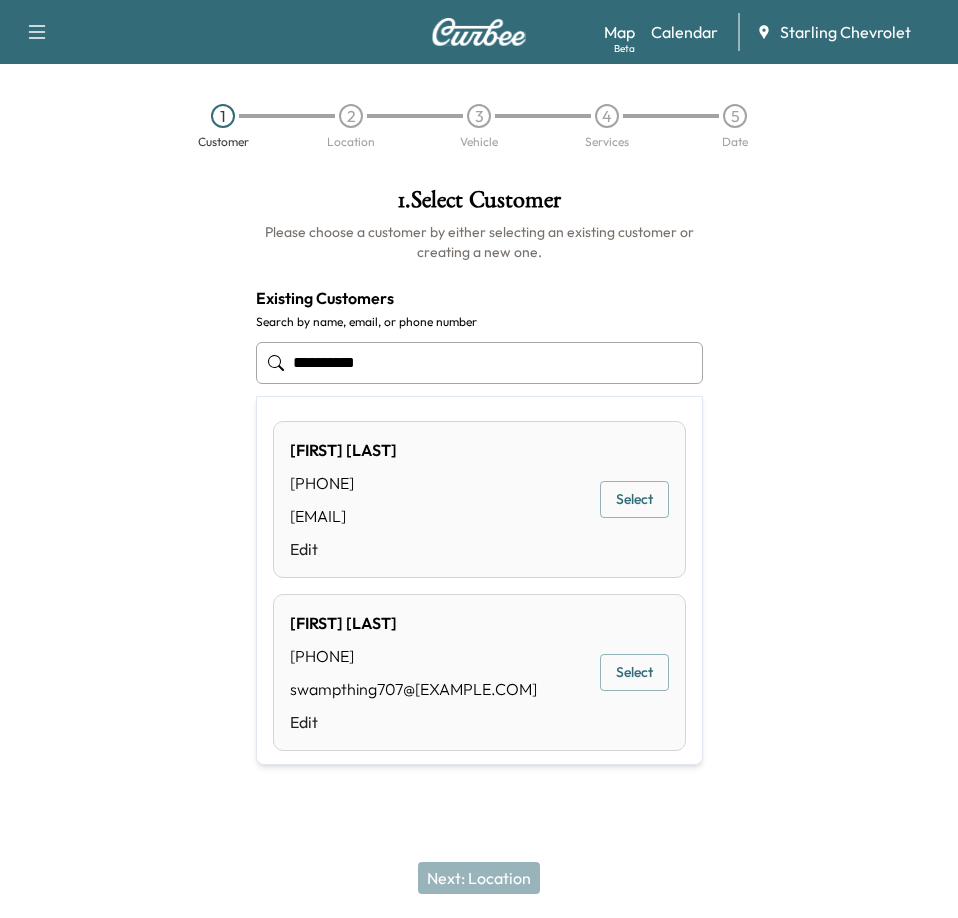click on "Select" at bounding box center (634, 499) 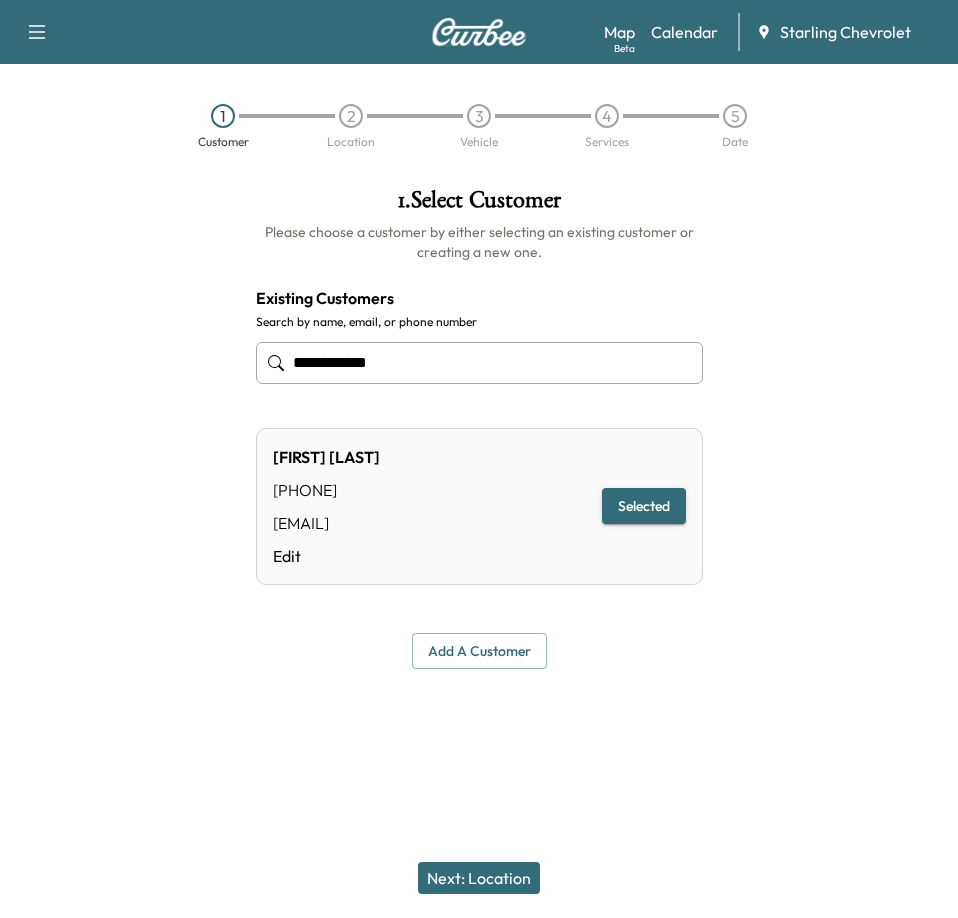 type on "**********" 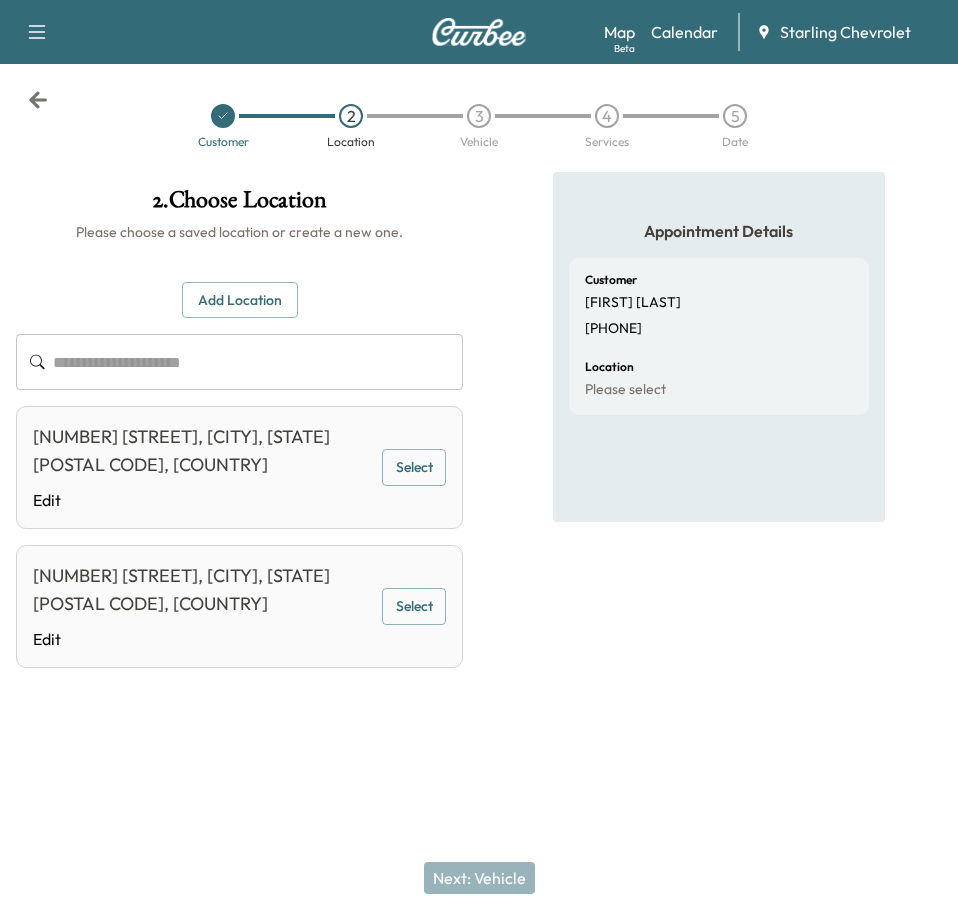 click on "Select" at bounding box center [414, 467] 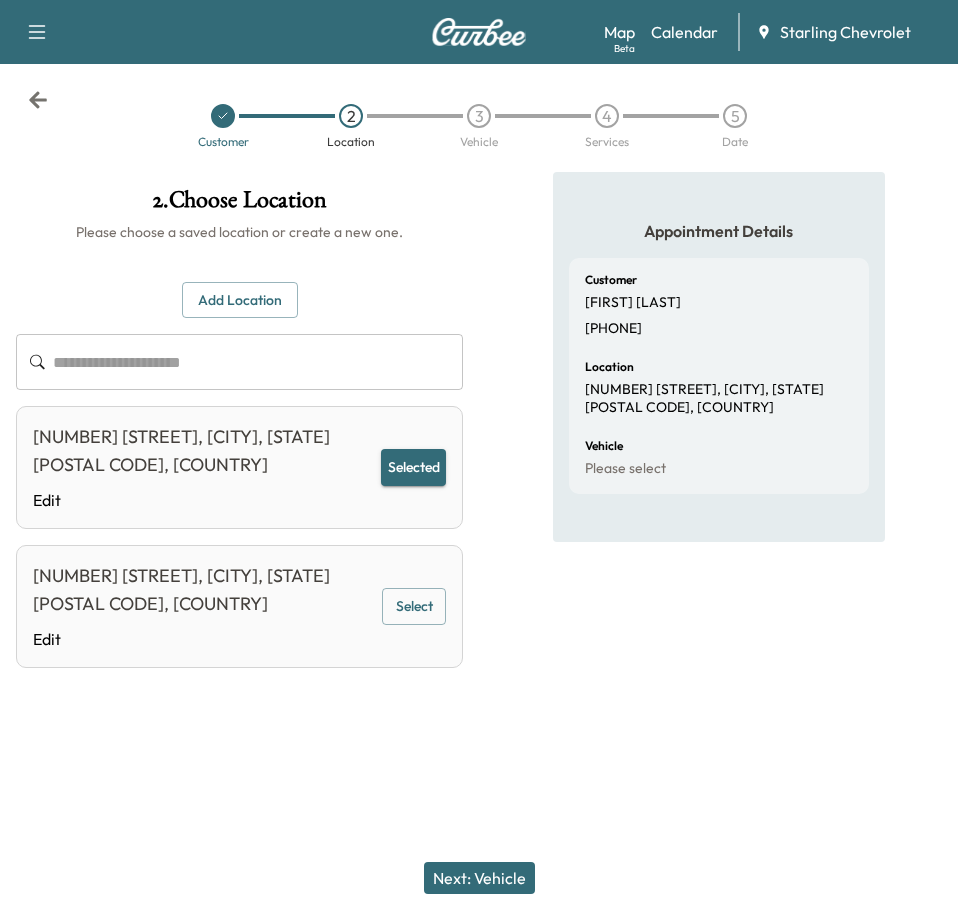 click on "Next: Vehicle" at bounding box center [479, 878] 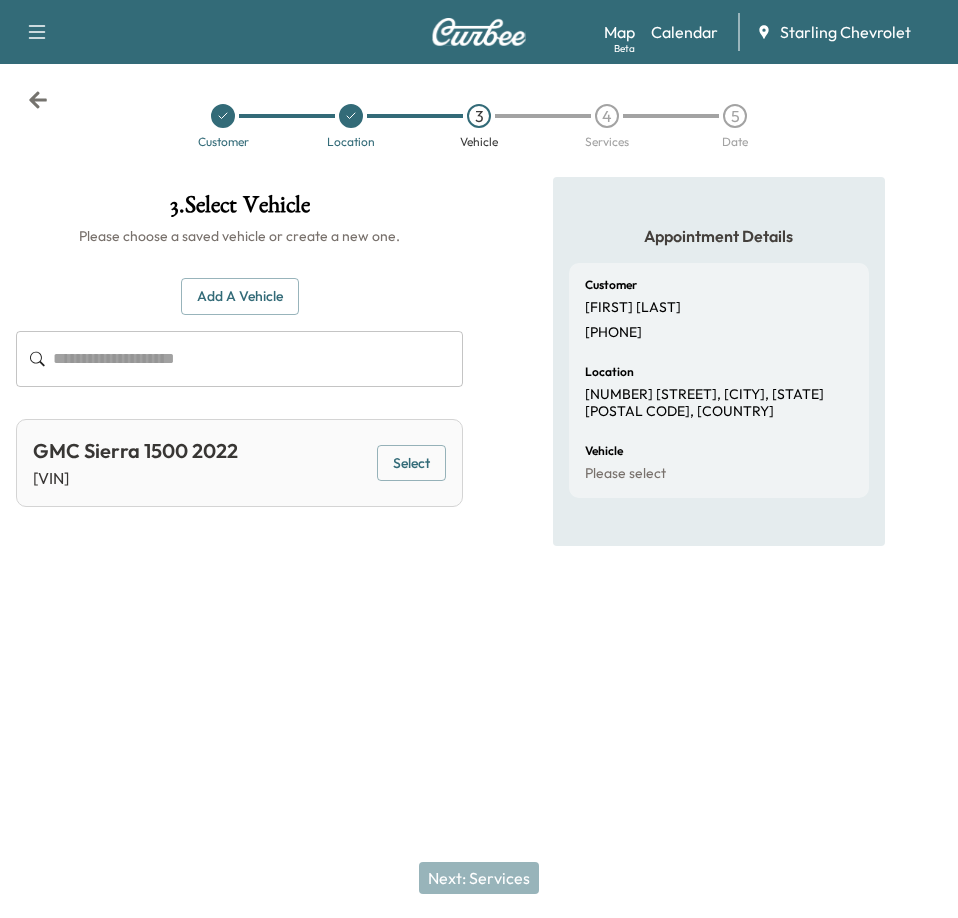 click on "Select" at bounding box center (411, 463) 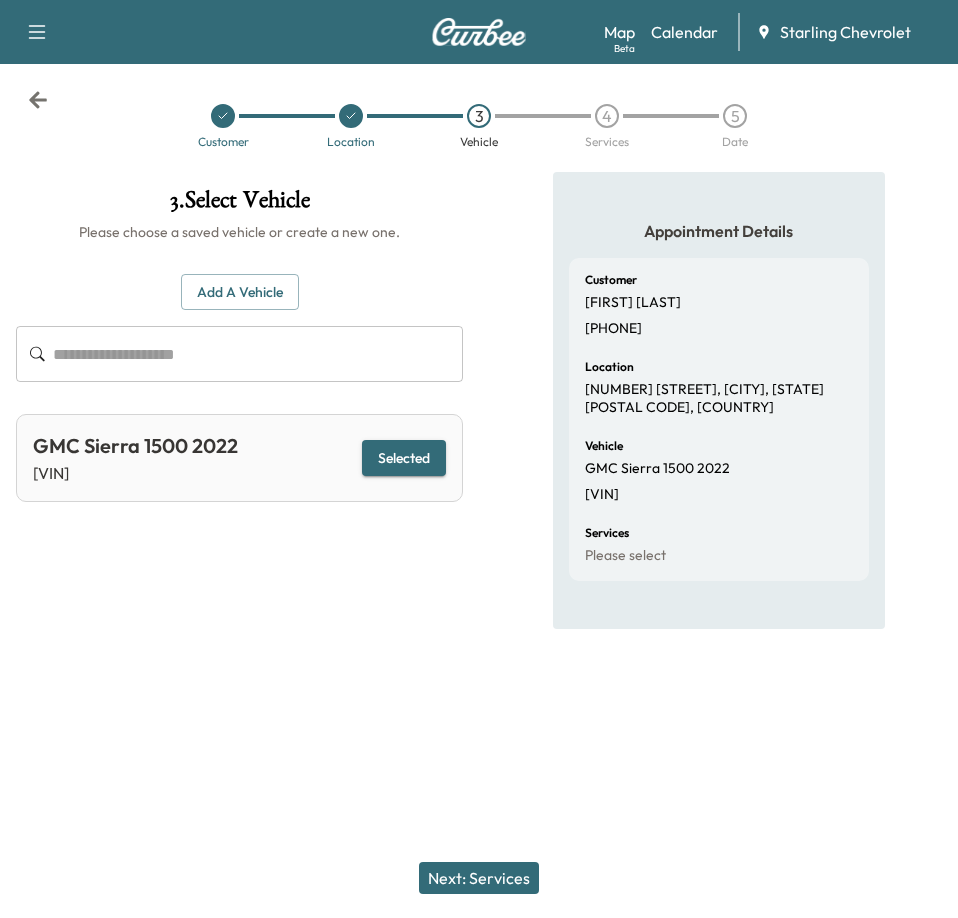 click on "Next: Services" at bounding box center [479, 878] 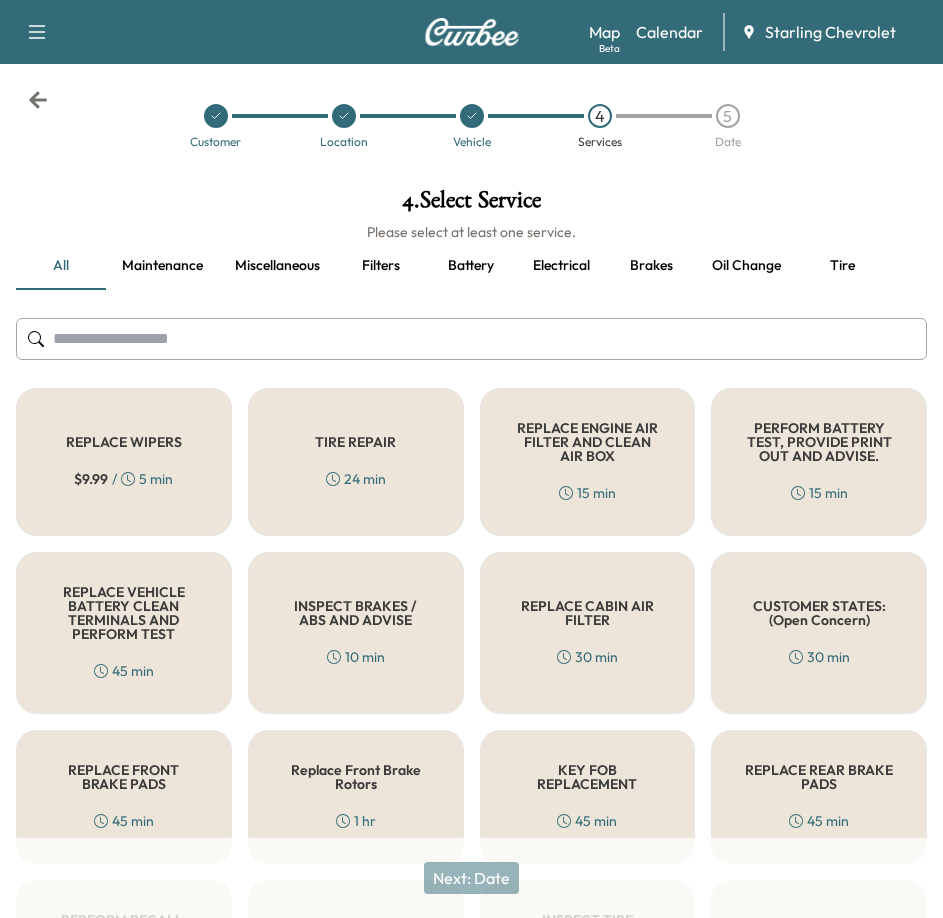 click at bounding box center (471, 339) 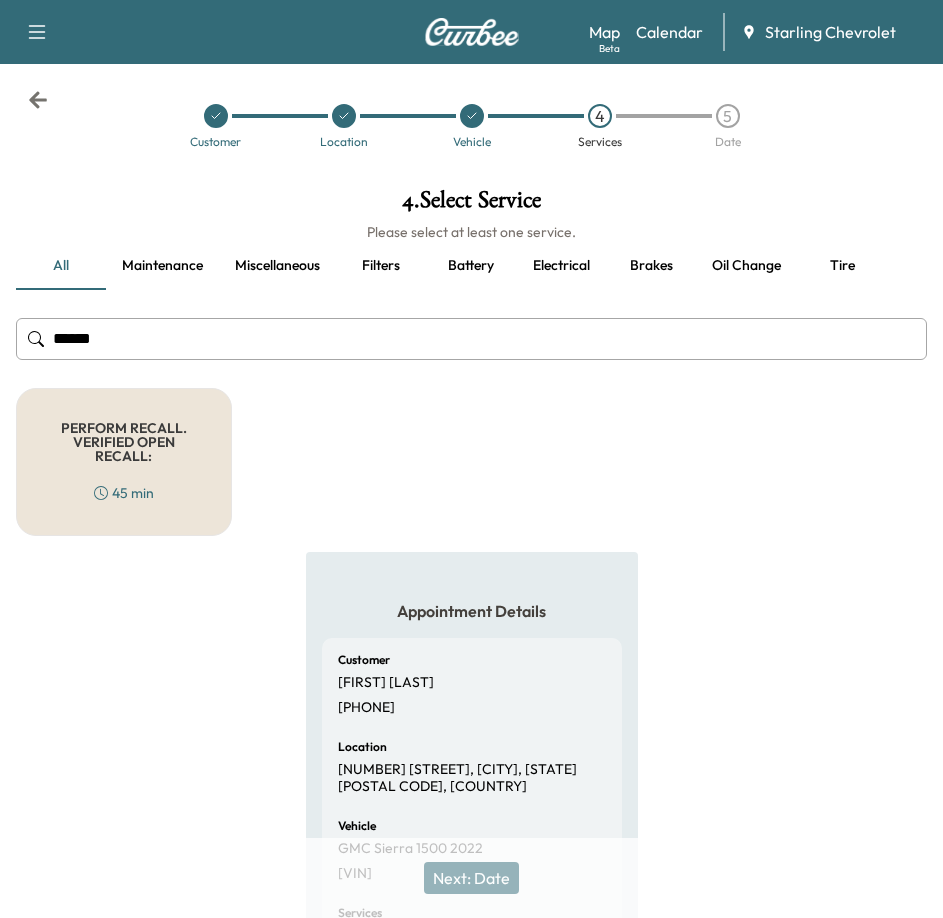 type on "******" 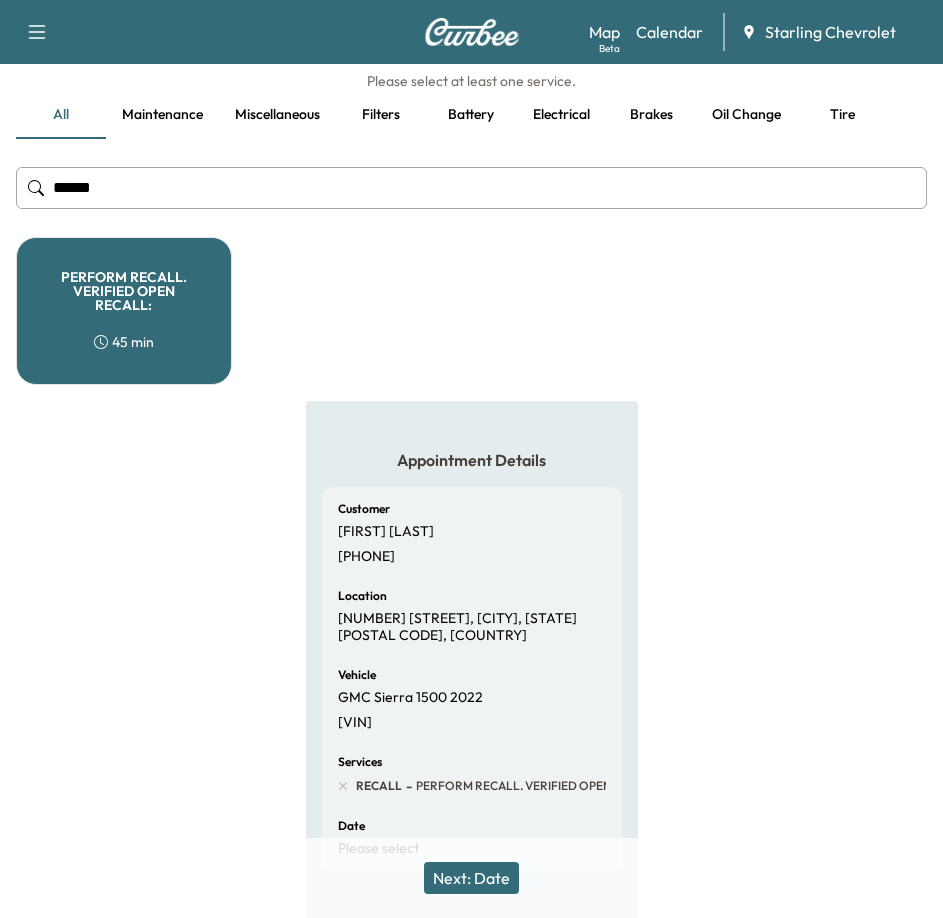 scroll, scrollTop: 200, scrollLeft: 0, axis: vertical 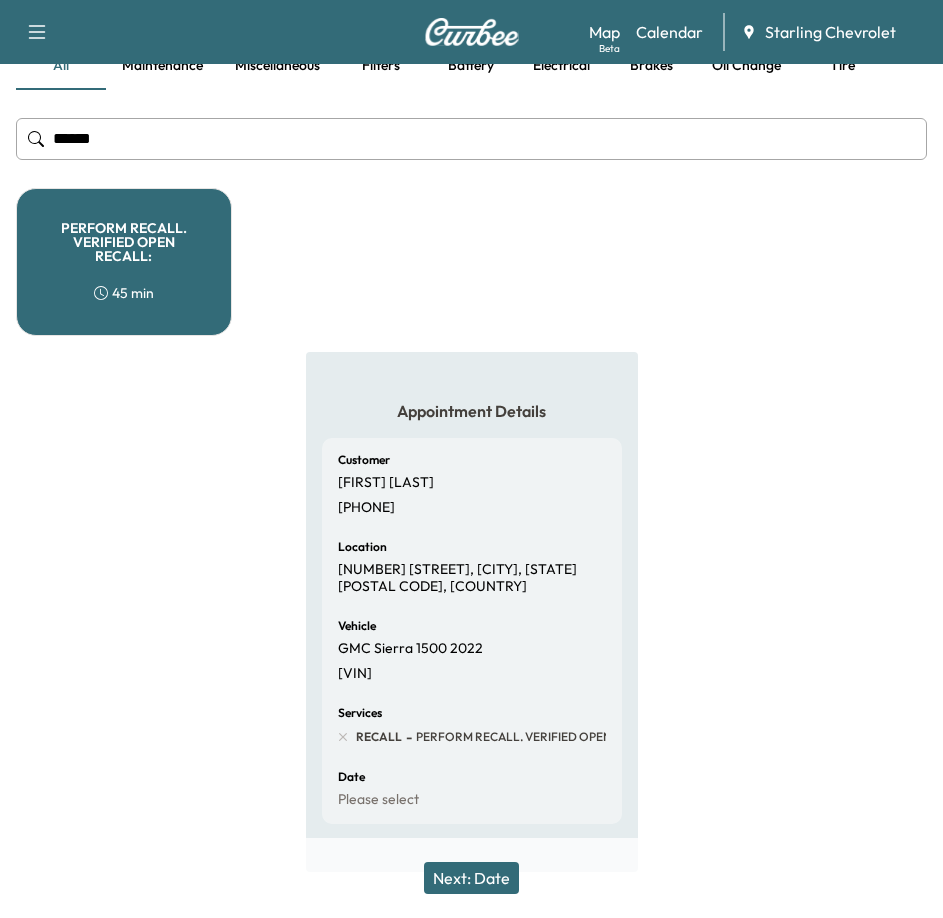 click on "Next: Date" at bounding box center (471, 878) 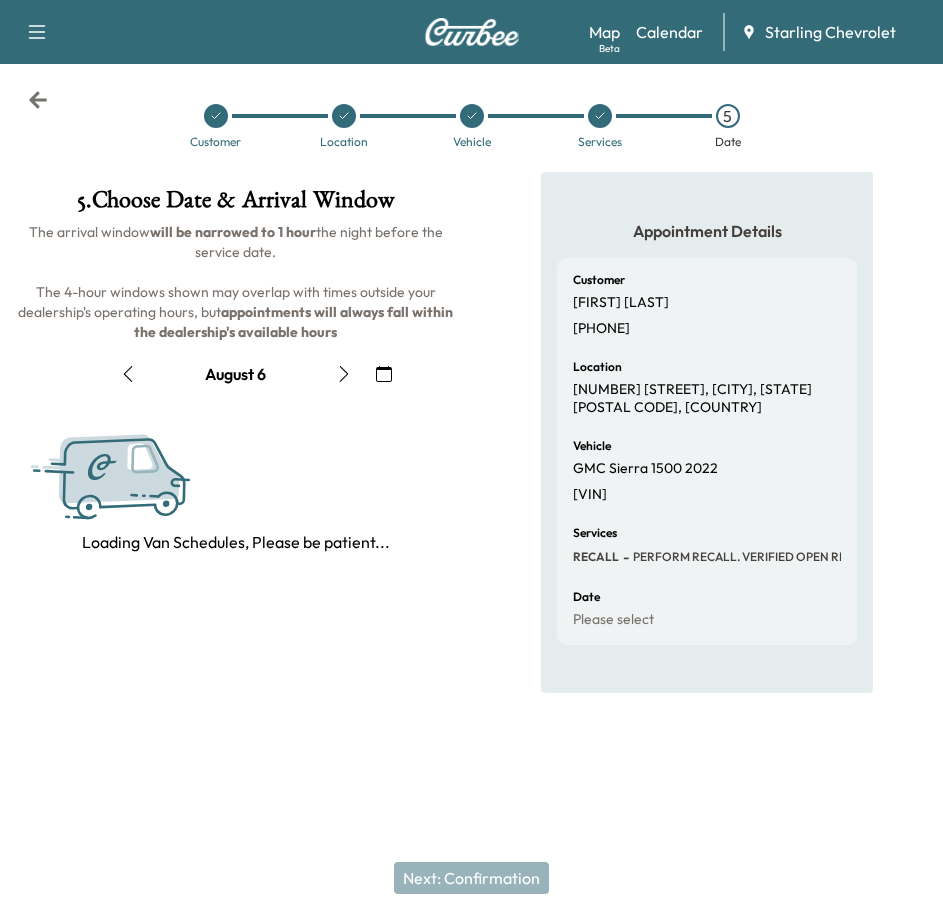 scroll, scrollTop: 0, scrollLeft: 0, axis: both 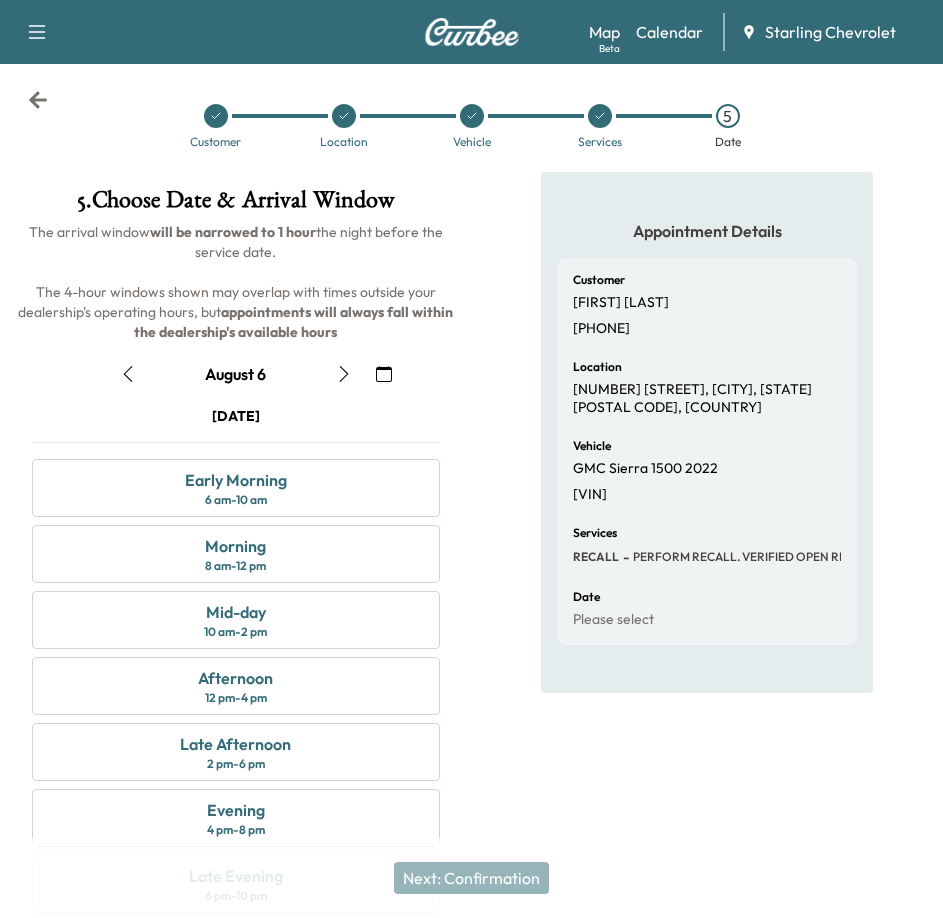 click 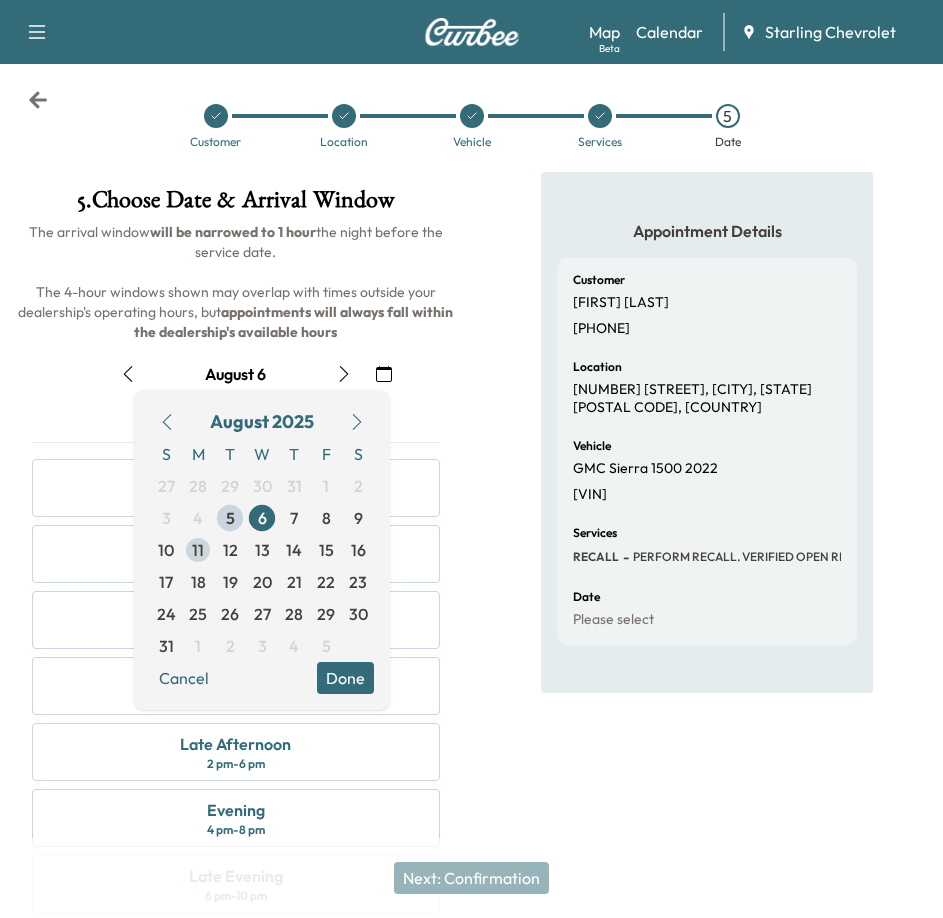 click on "11" at bounding box center (198, 550) 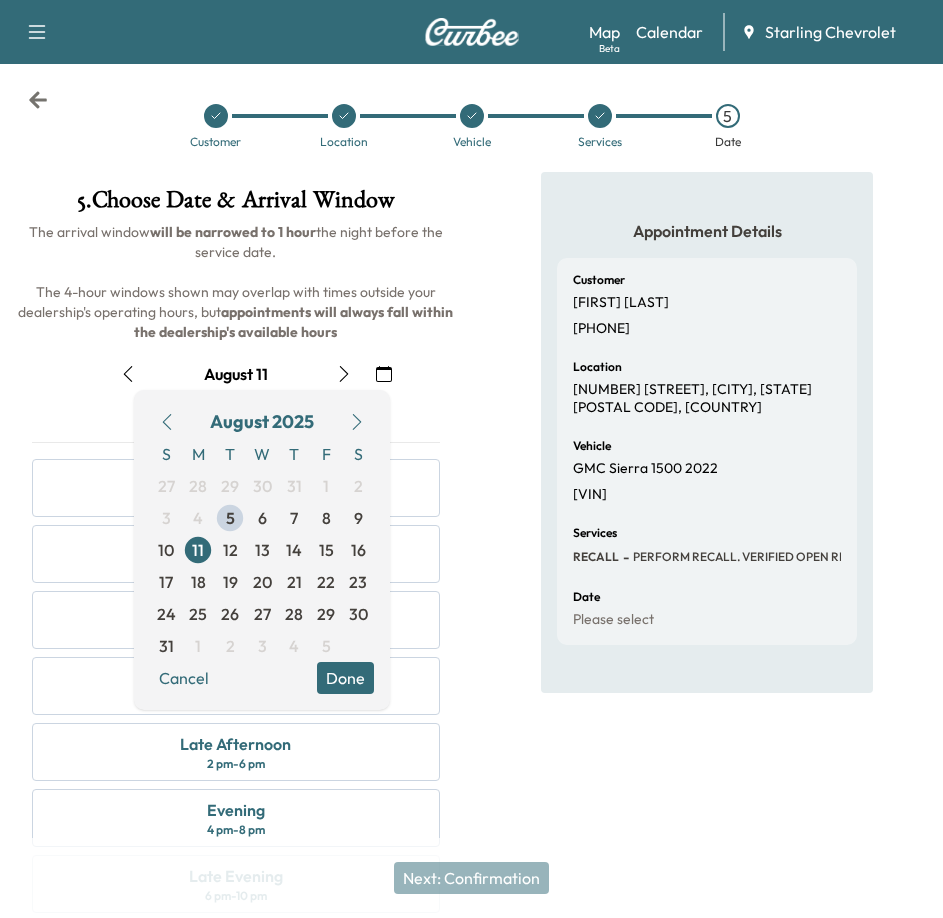 click on "Appointment Details Customer [FIRST]   [LAST] [PHONE] Location [NUMBER] [STREET], [CITY], [STATE] [POSTAL CODE], [COUNTRY] Vehicle GMC   Sierra 1500   2022 [VIN] Services RECALL - PERFORM RECALL. VERIFIED OPEN RECALL: Date Please select" at bounding box center (708, 554) 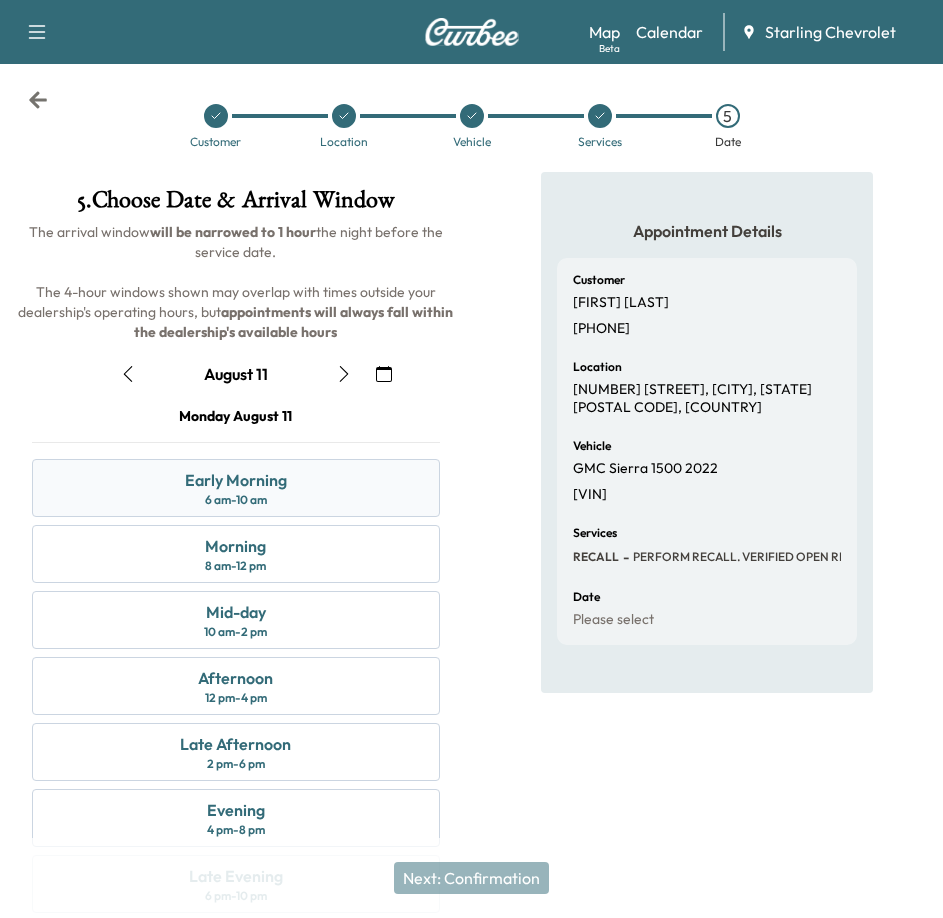 click on "Early Morning 6 am  -  10 am" at bounding box center (236, 488) 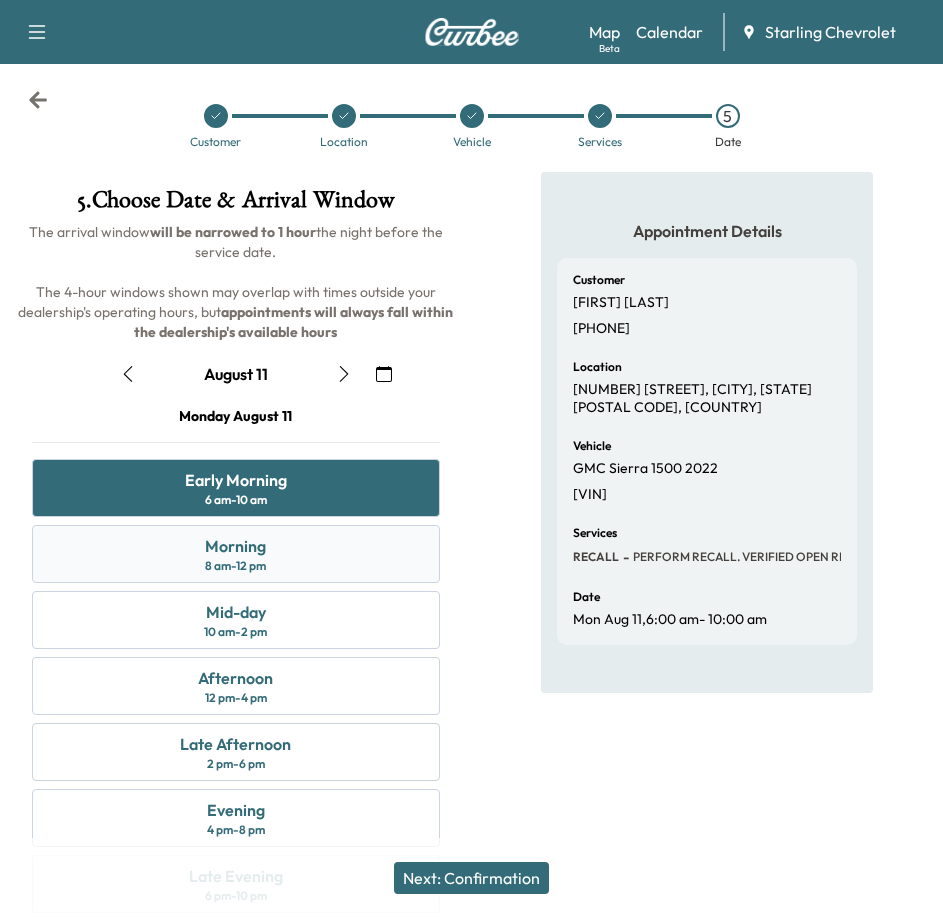click on "Morning 8 am  -  12 pm" at bounding box center (236, 554) 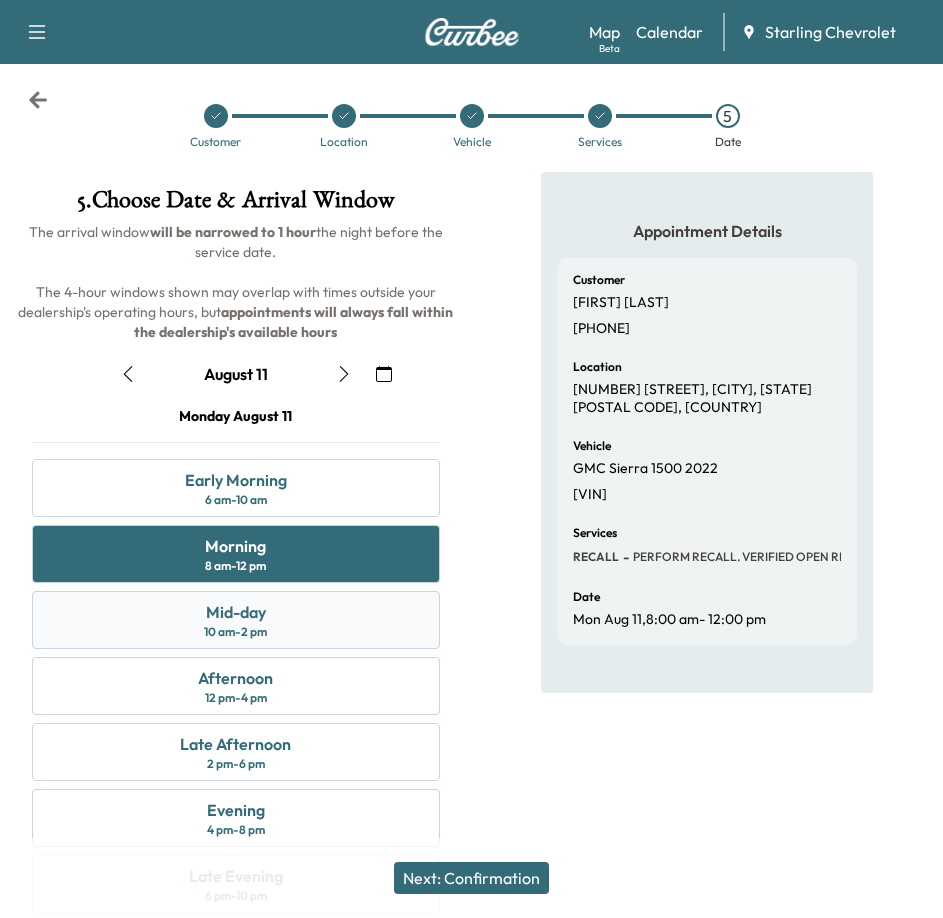 click on "Mid-day 10 am  -  2 pm" at bounding box center [236, 620] 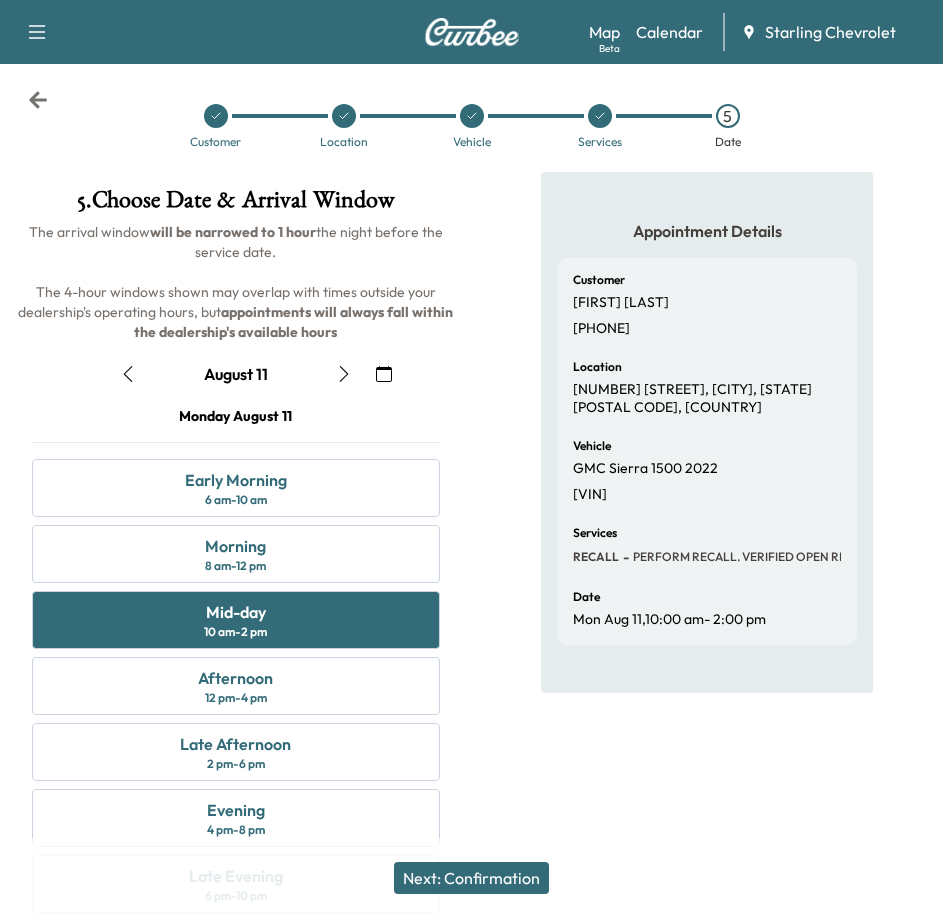 click on "Next: Confirmation" at bounding box center (471, 878) 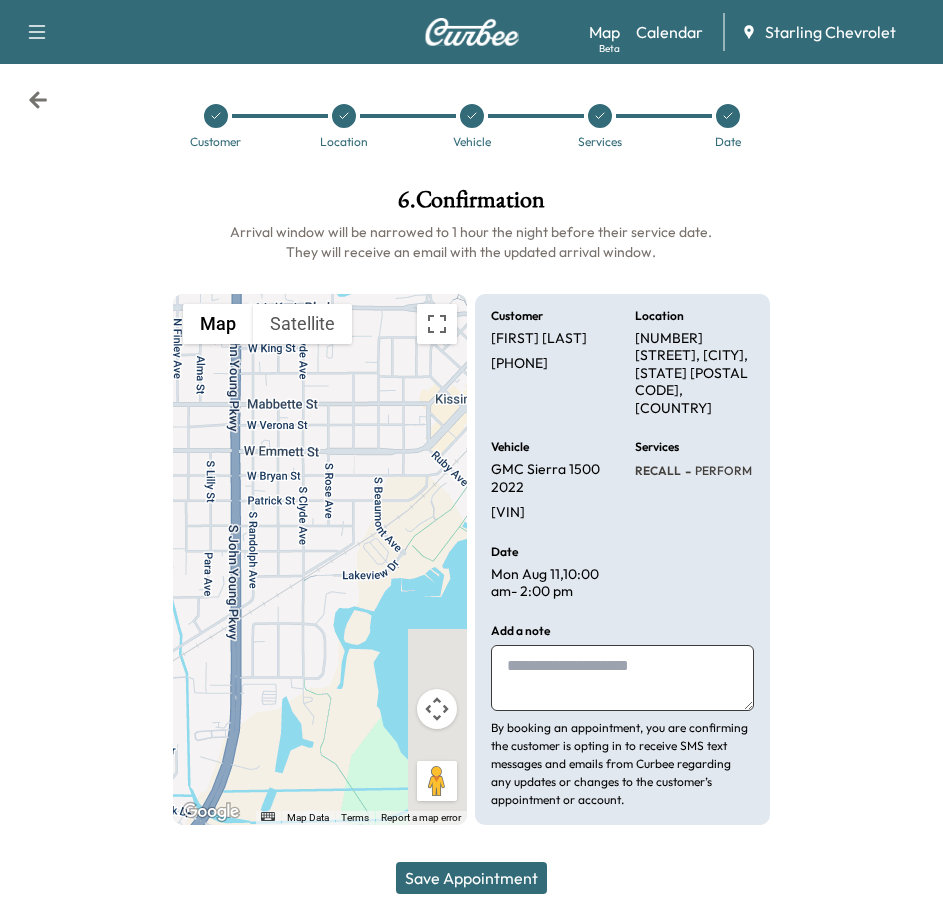 click on "Save Appointment" at bounding box center [471, 878] 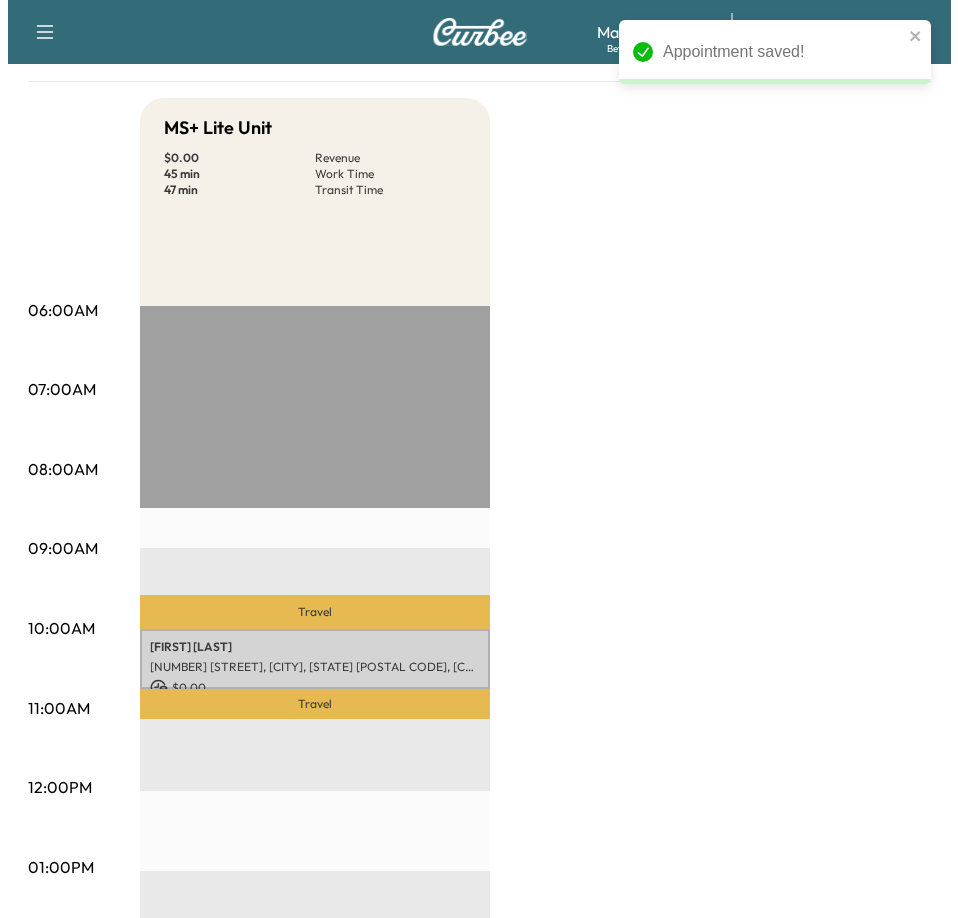 scroll, scrollTop: 300, scrollLeft: 0, axis: vertical 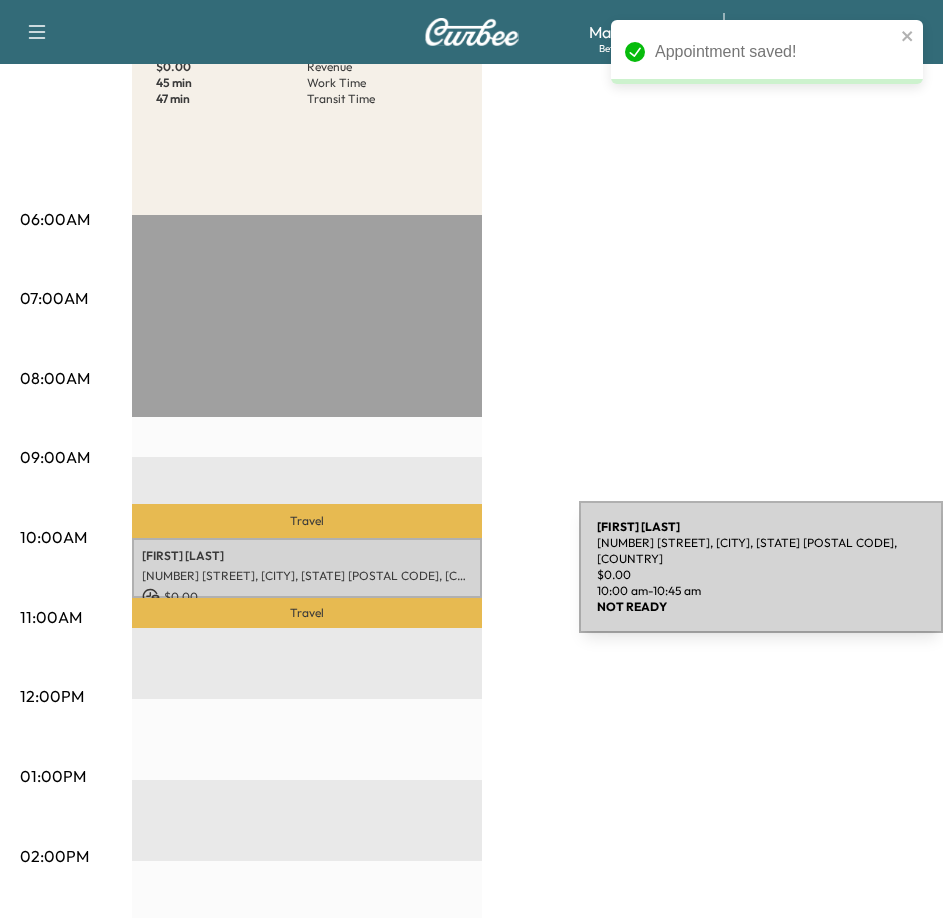 click on "[NUMBER] [STREET], [CITY], [STATE] [POSTAL CODE], [COUNTRY]" at bounding box center (307, 576) 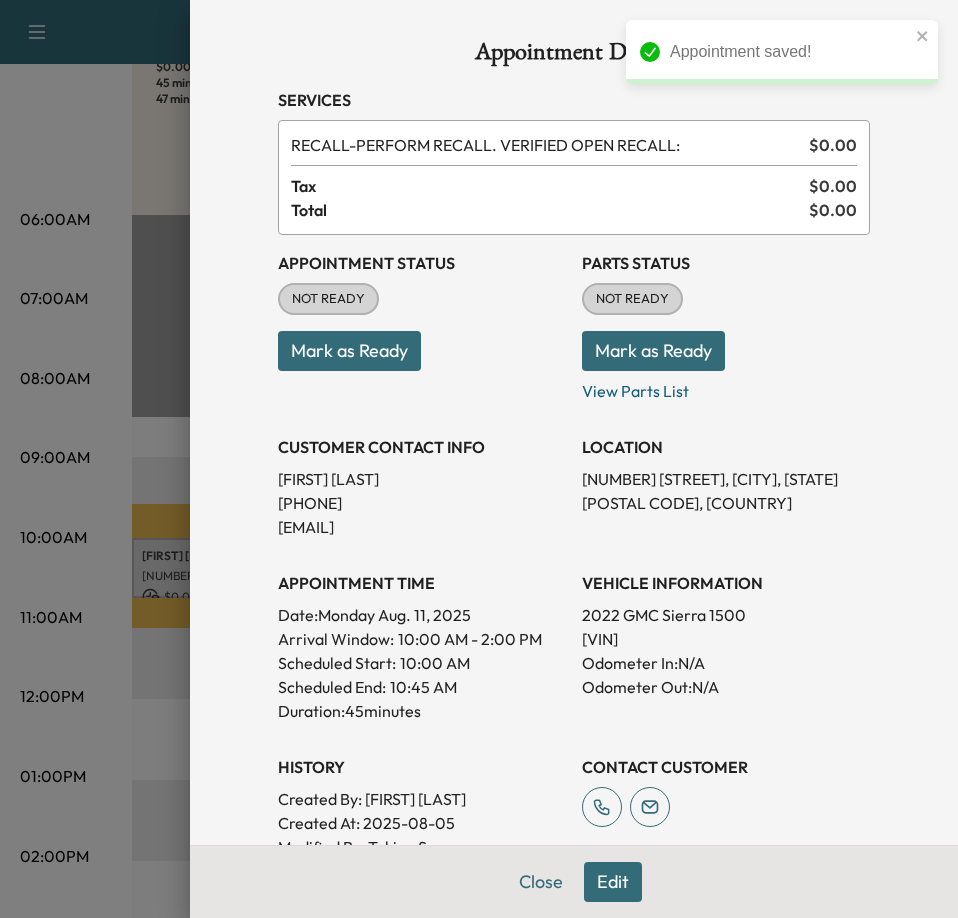 click on "Mark as Ready" at bounding box center [349, 351] 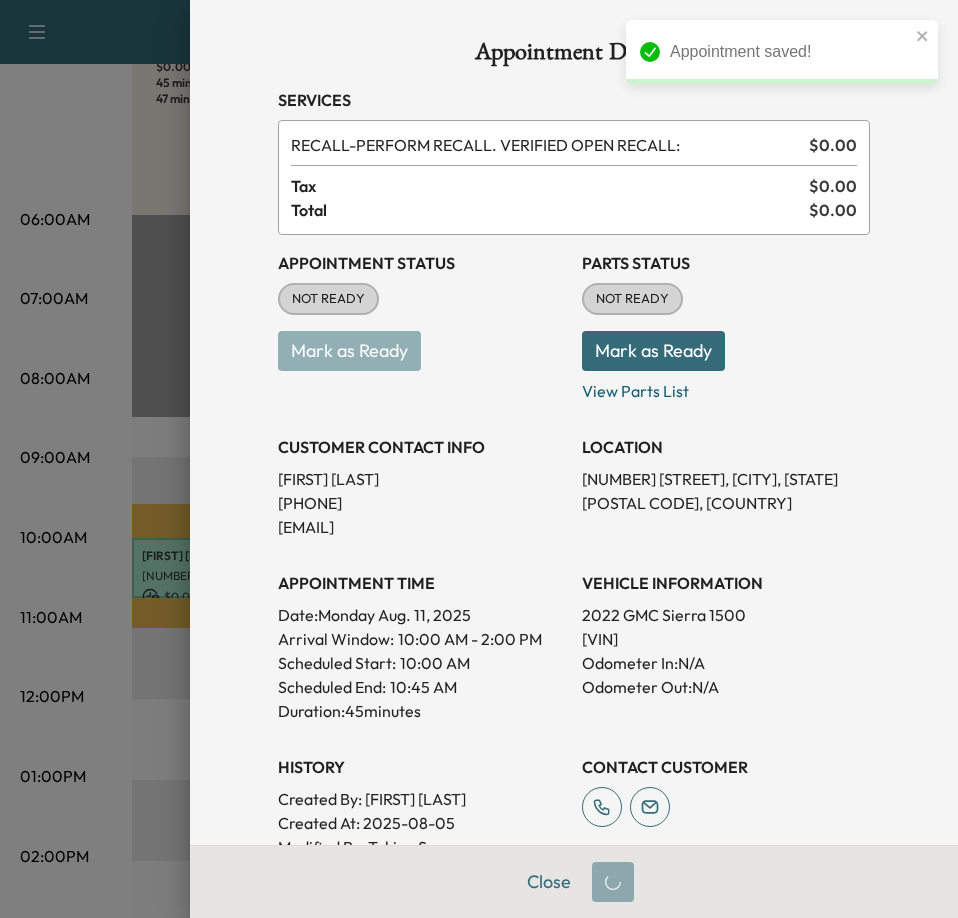 click on "Mark as Ready" at bounding box center (653, 351) 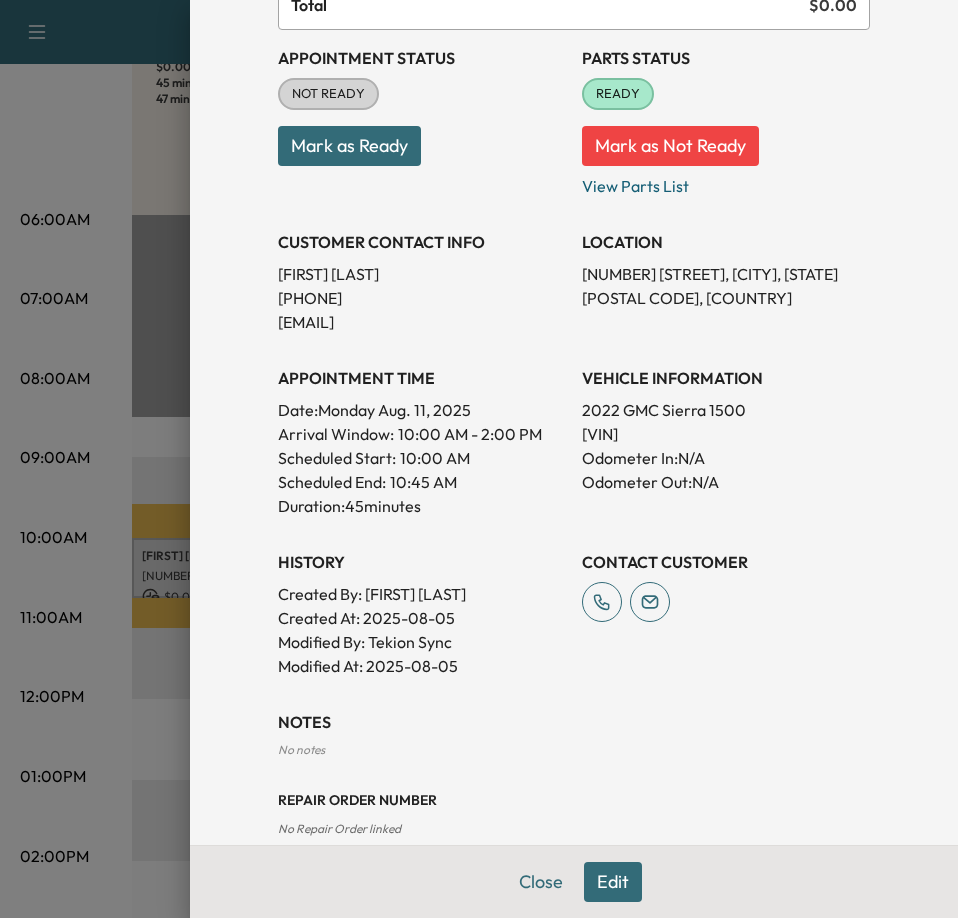 scroll, scrollTop: 330, scrollLeft: 0, axis: vertical 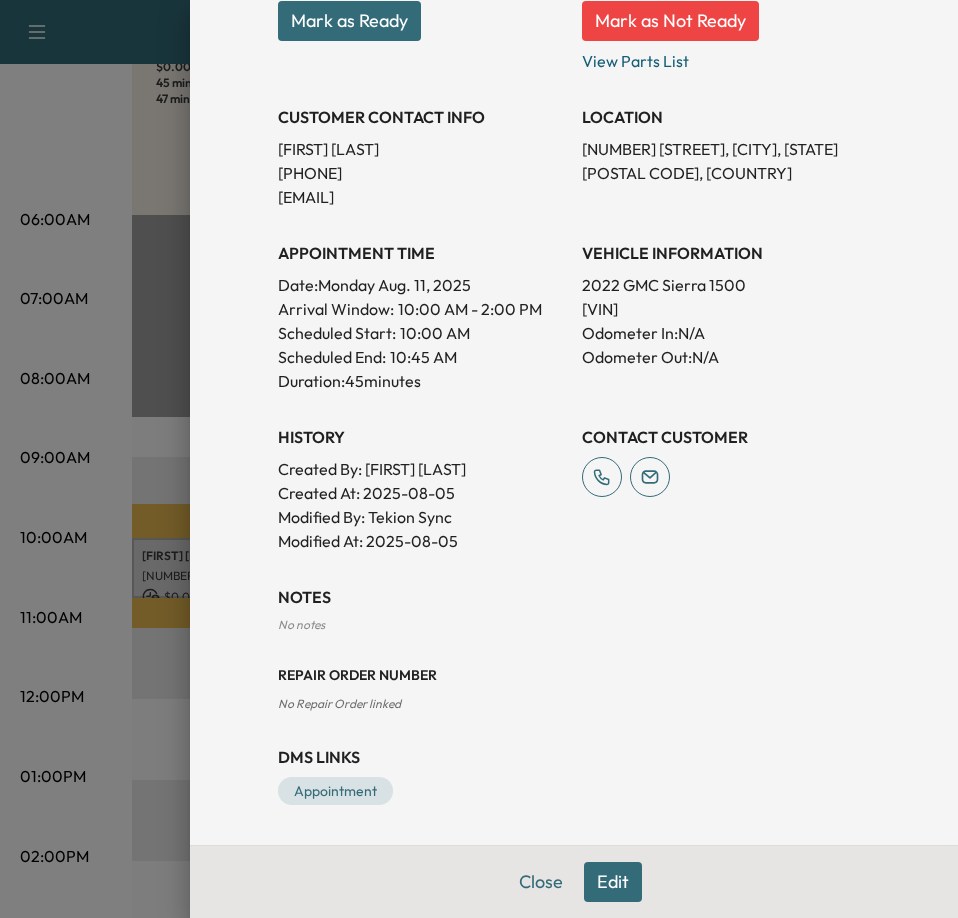click on "Edit" at bounding box center (613, 882) 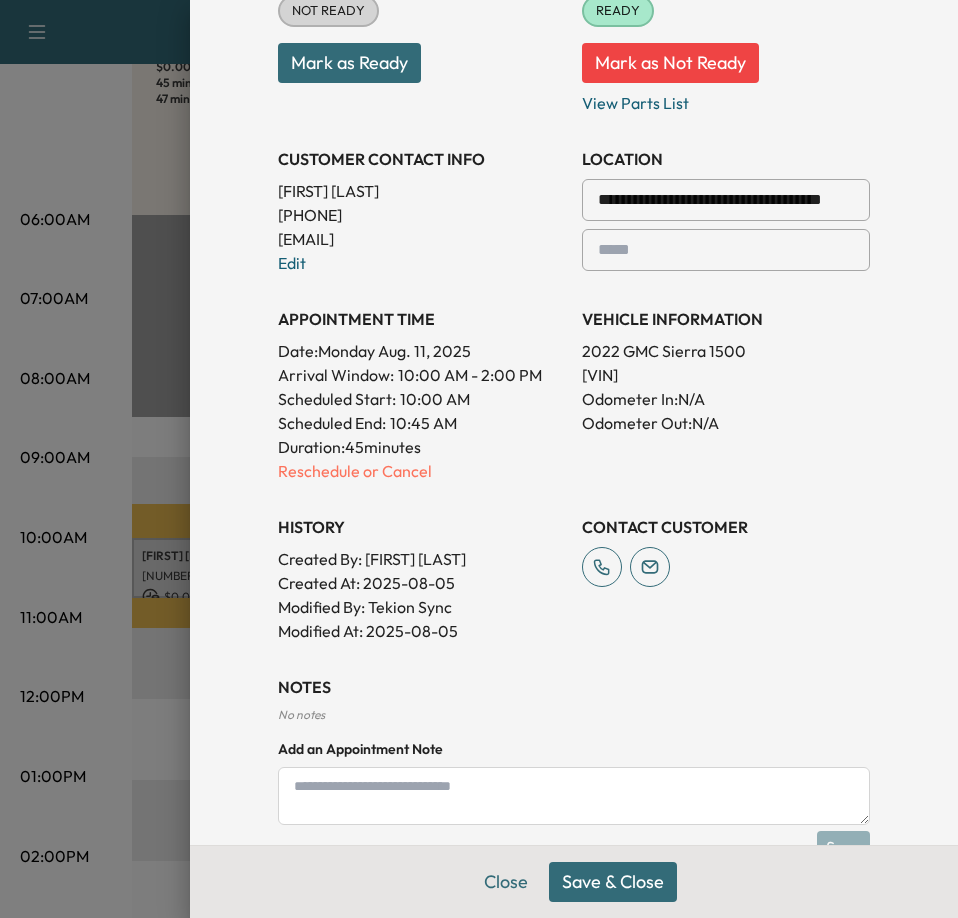 scroll, scrollTop: 372, scrollLeft: 0, axis: vertical 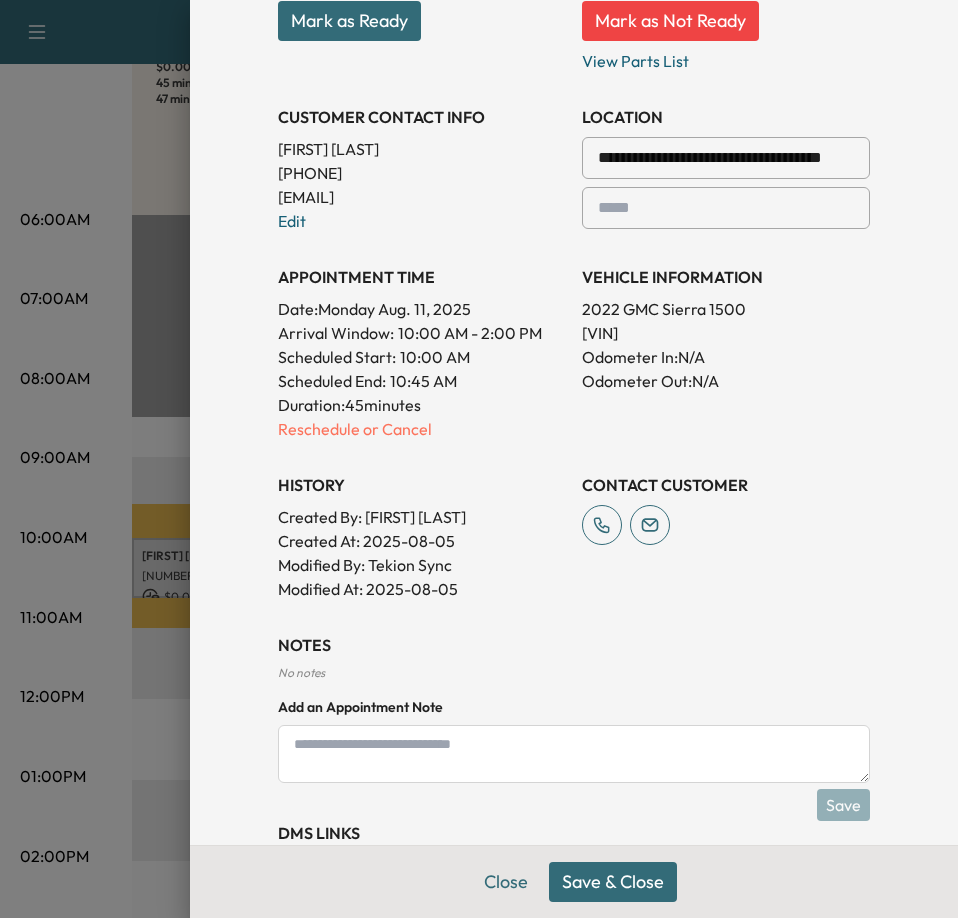 click at bounding box center [574, 754] 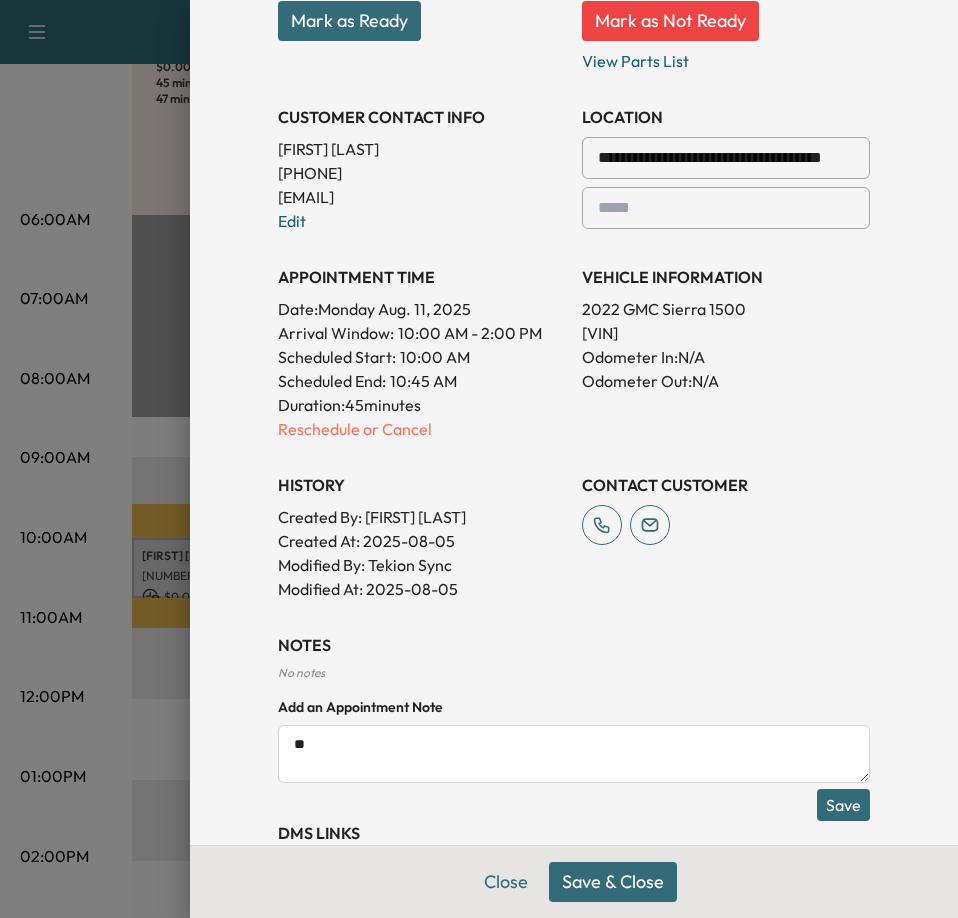 type on "**" 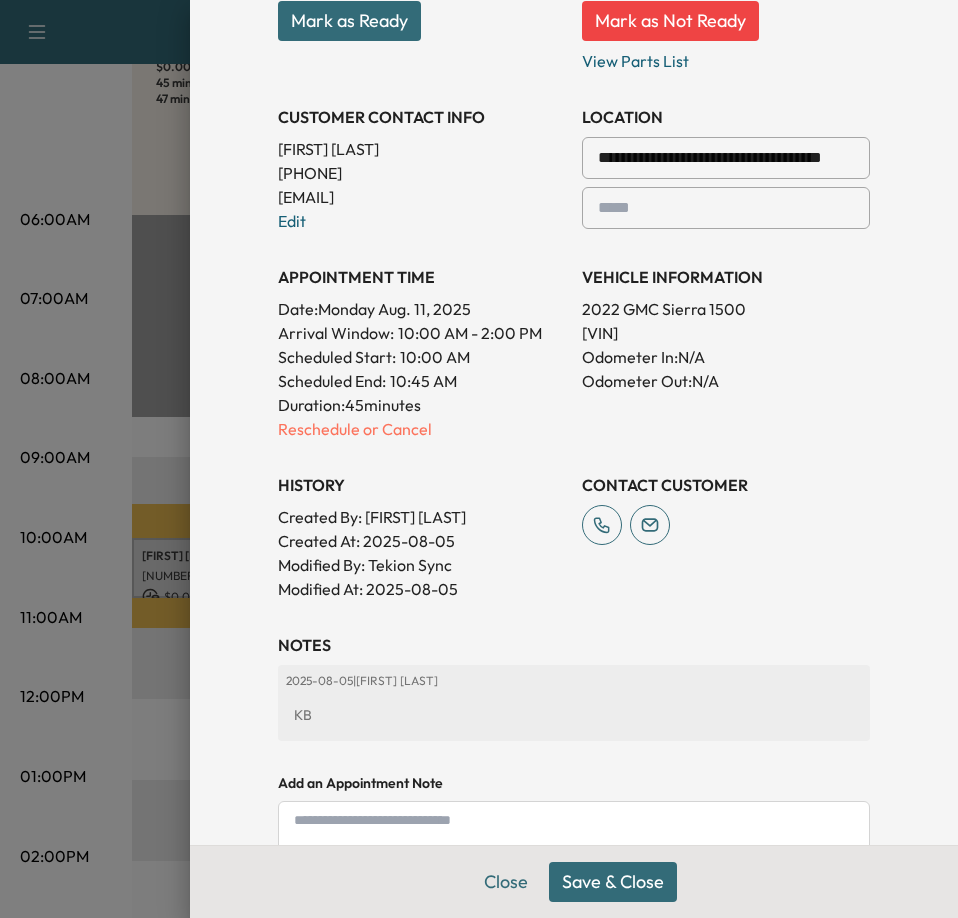 click on "Save & Close" at bounding box center (613, 882) 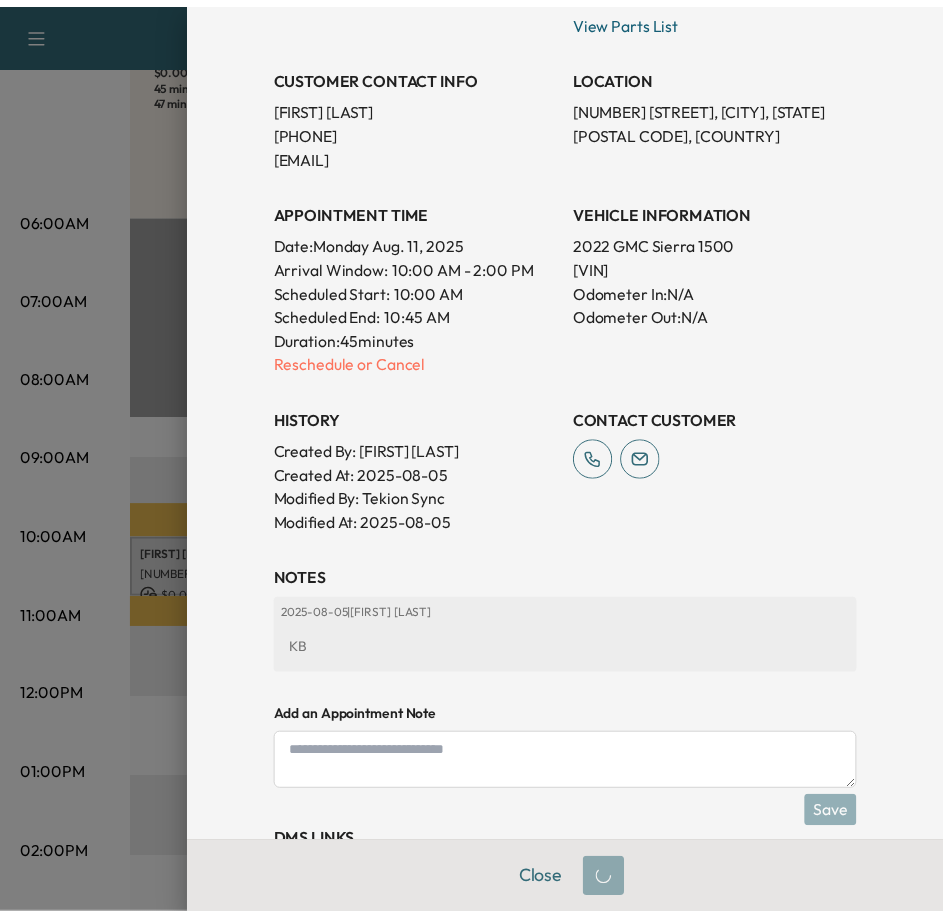 scroll, scrollTop: 330, scrollLeft: 0, axis: vertical 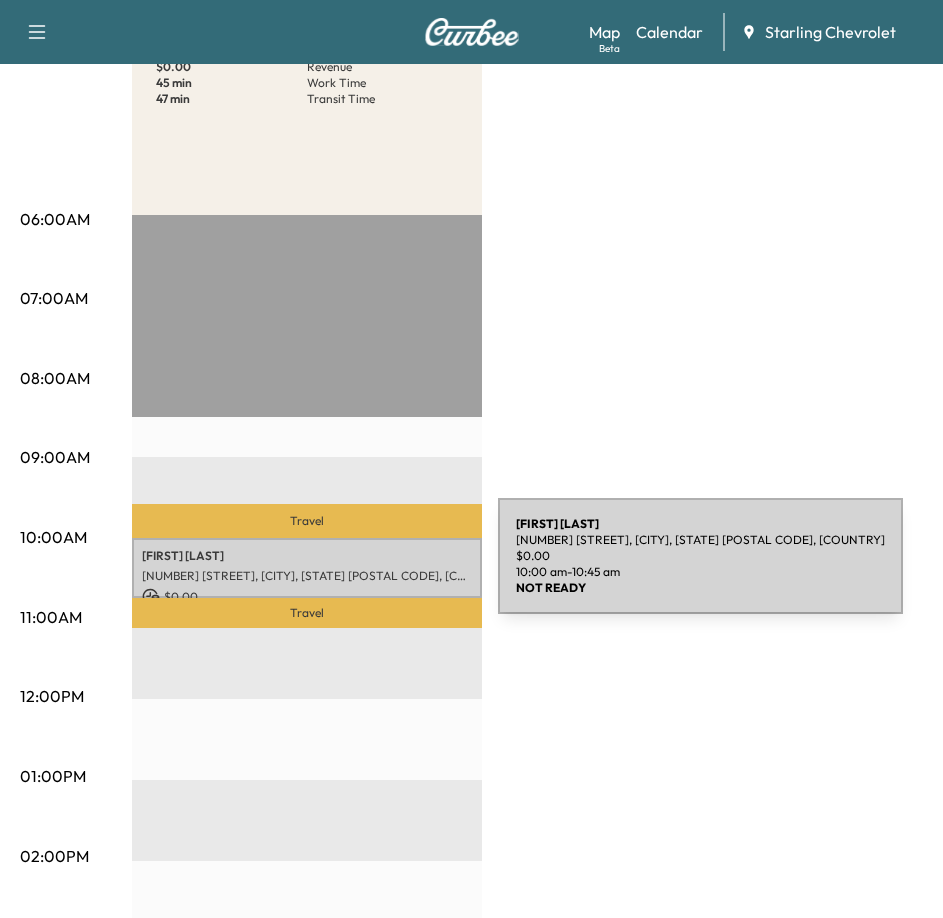 click on "[NUMBER] [STREET], [CITY], [STATE] [POSTAL CODE], [COUNTRY]" at bounding box center [307, 576] 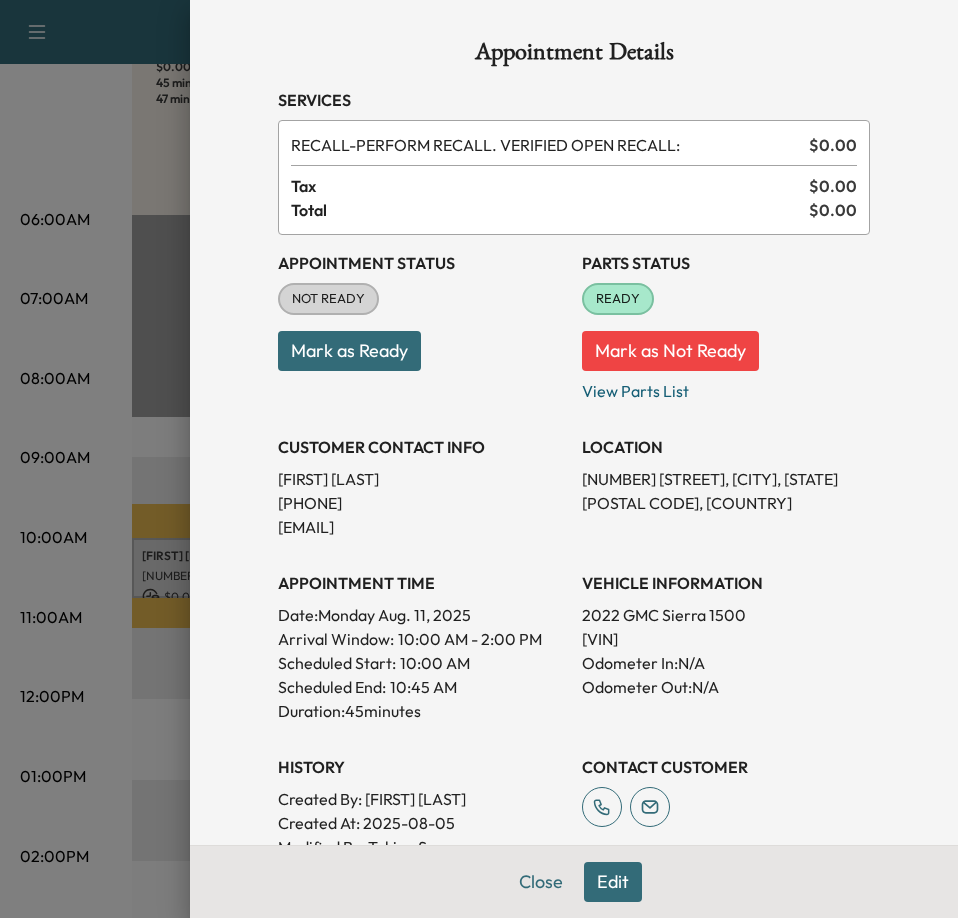 click on "Mark as Ready" at bounding box center (349, 351) 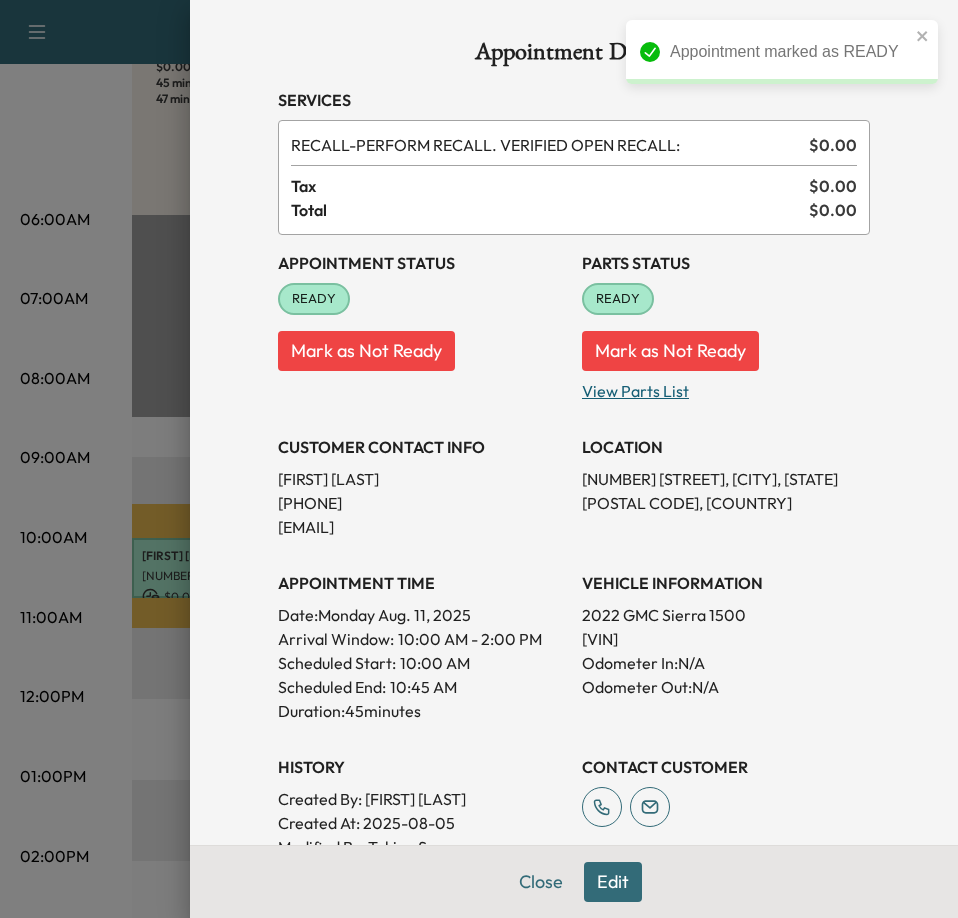 click on "View Parts List" at bounding box center [726, 387] 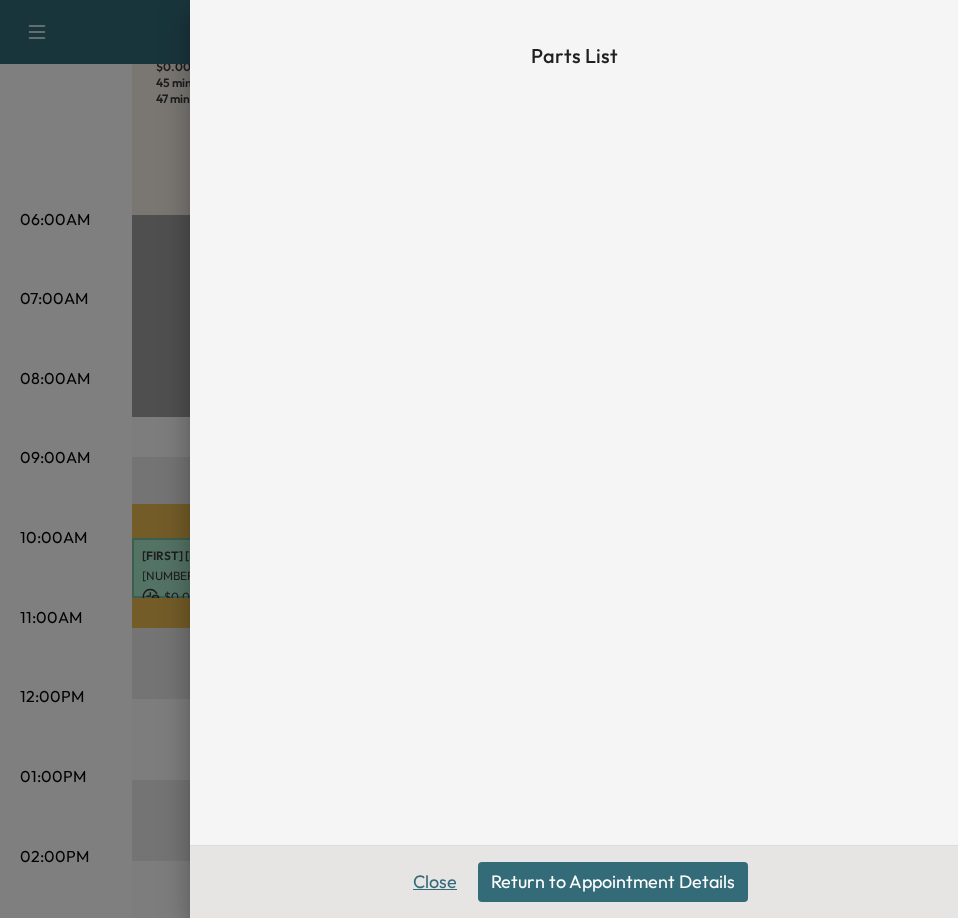 click on "Close" at bounding box center [435, 882] 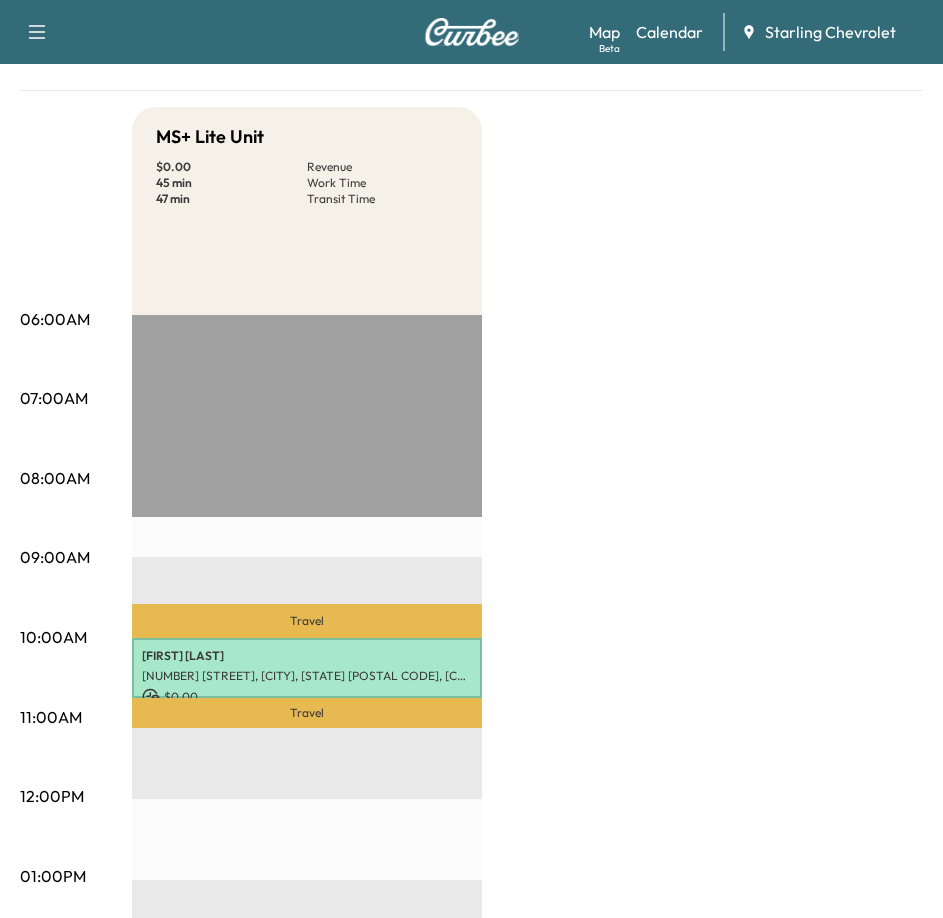 scroll, scrollTop: 0, scrollLeft: 0, axis: both 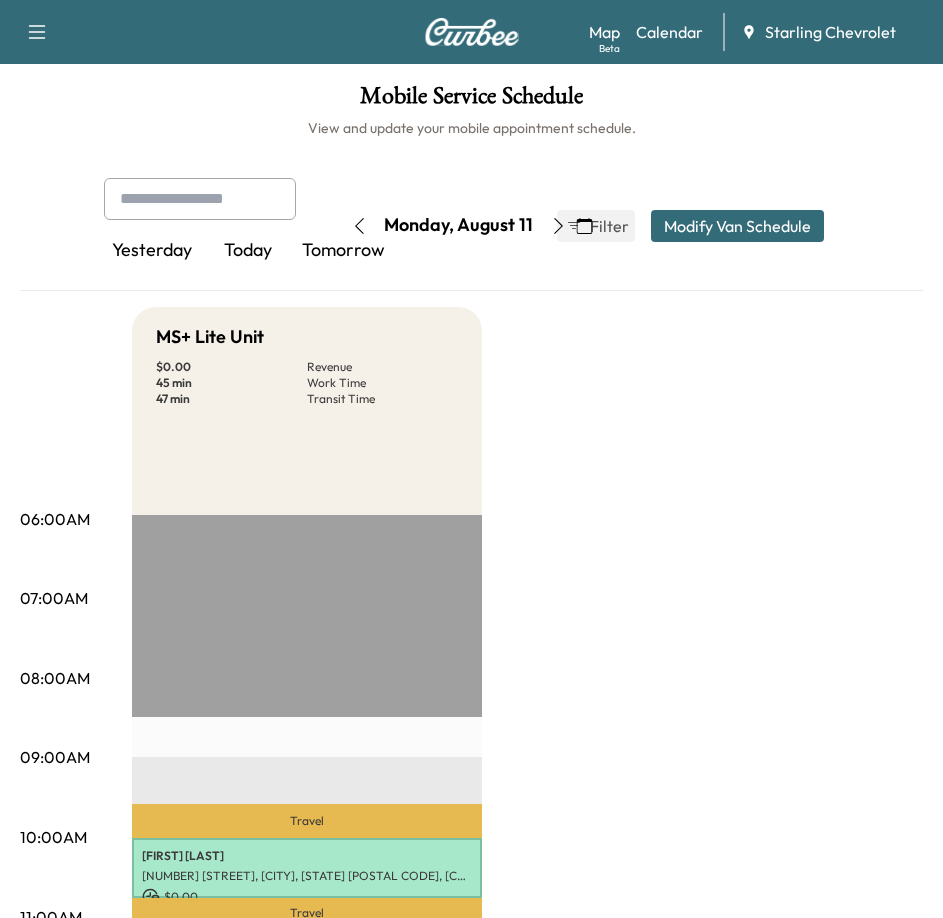 click 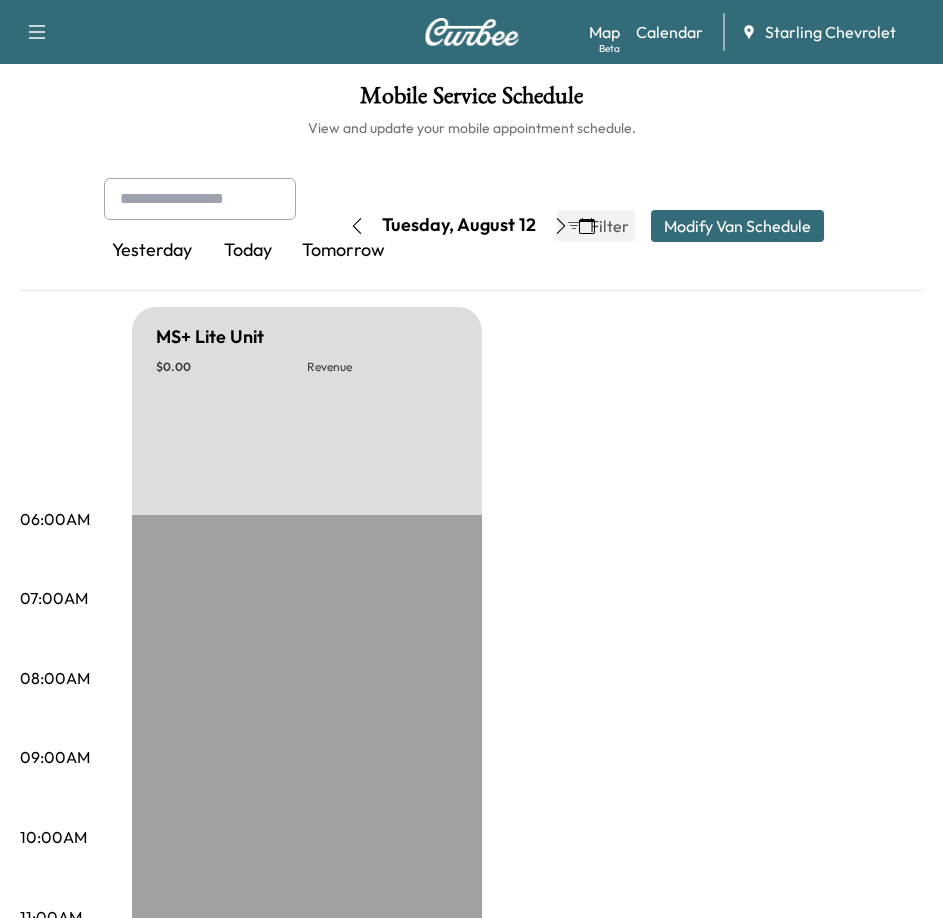 click 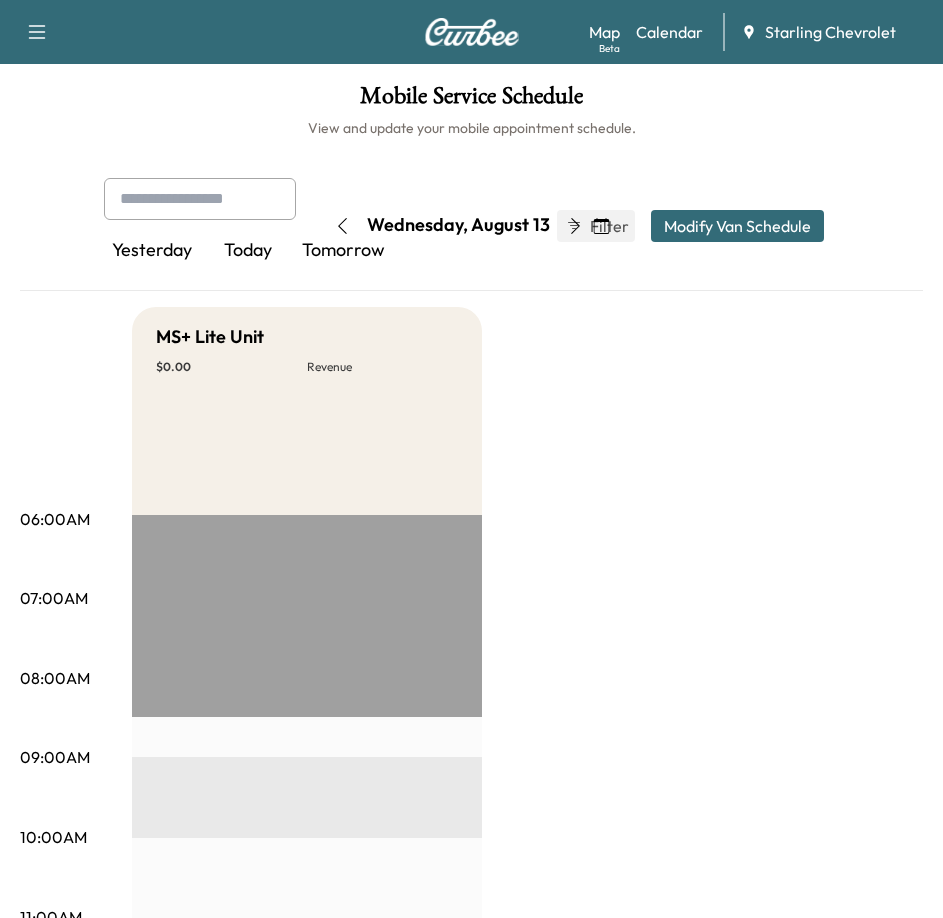 click 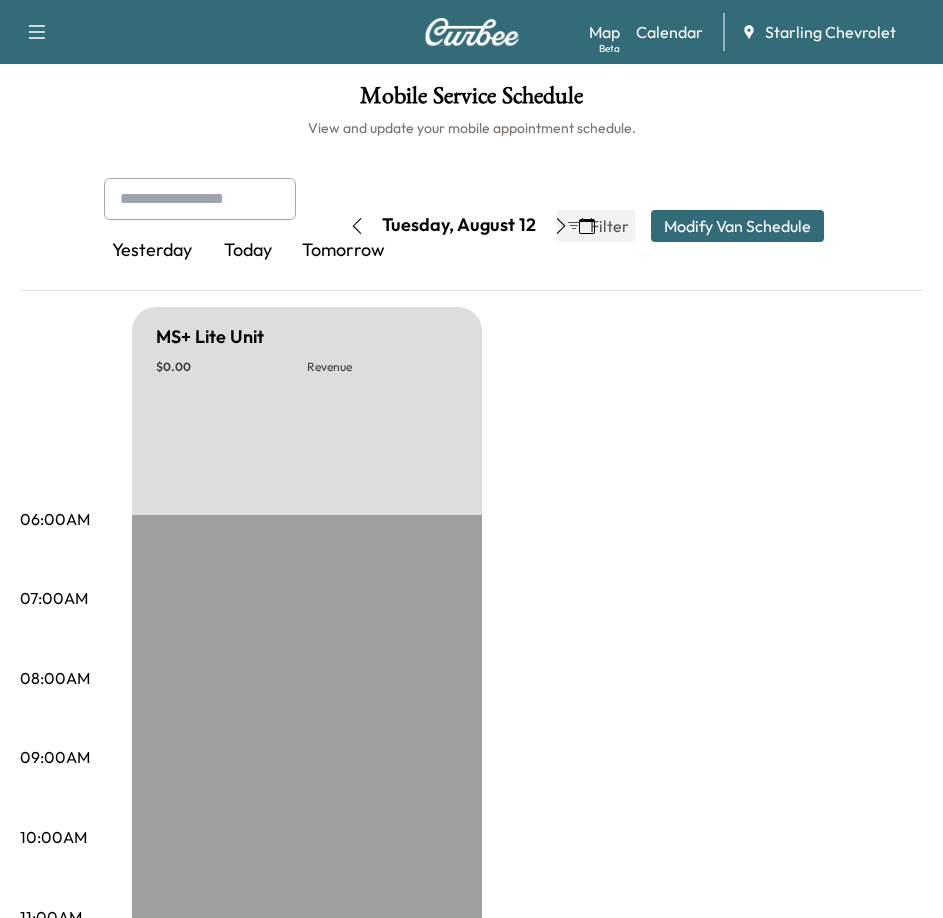 click 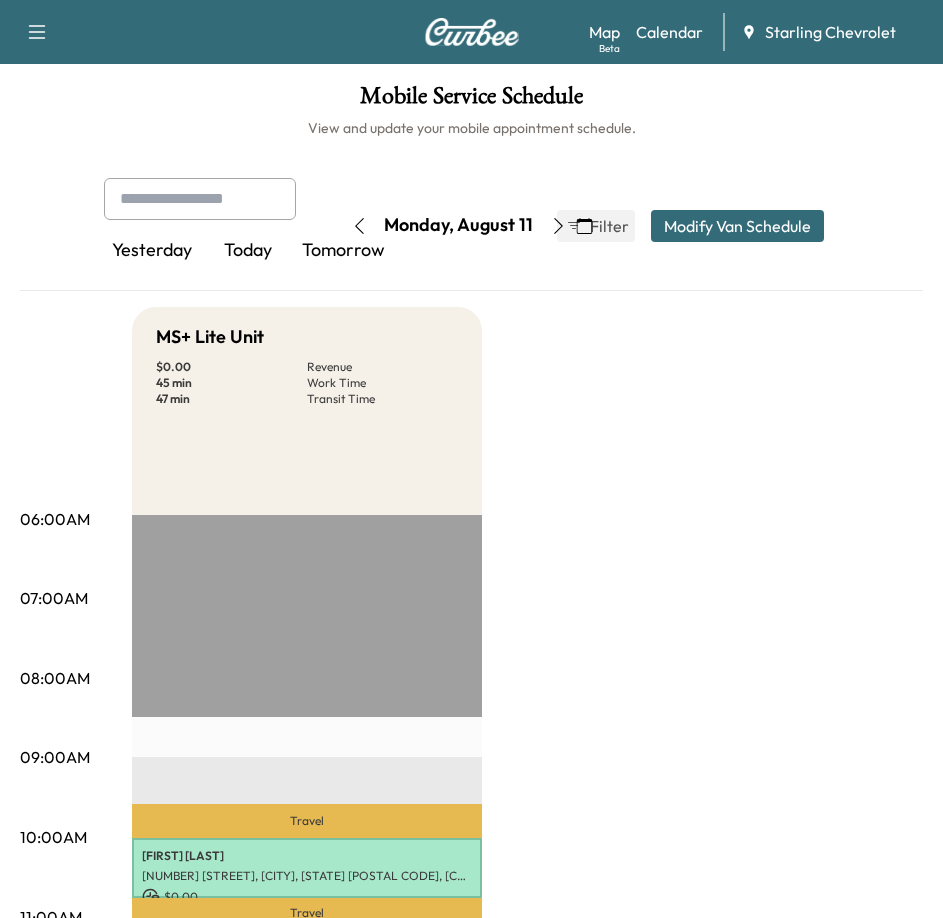 click at bounding box center (558, 226) 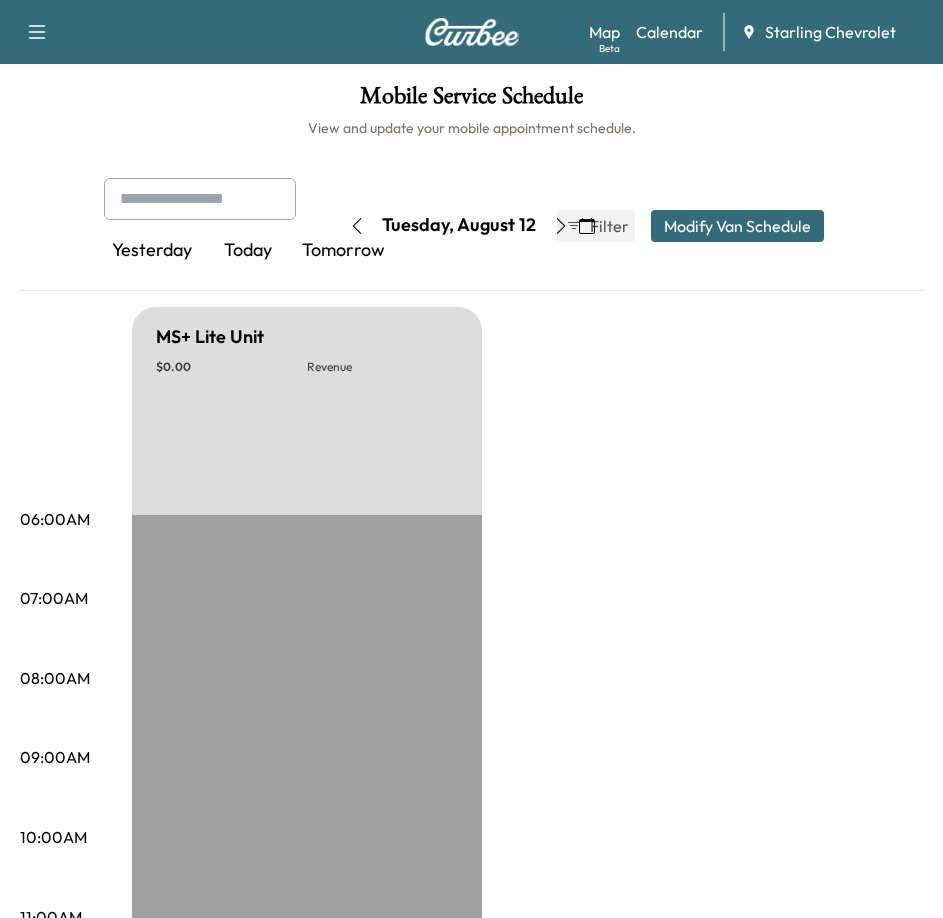 click at bounding box center [561, 226] 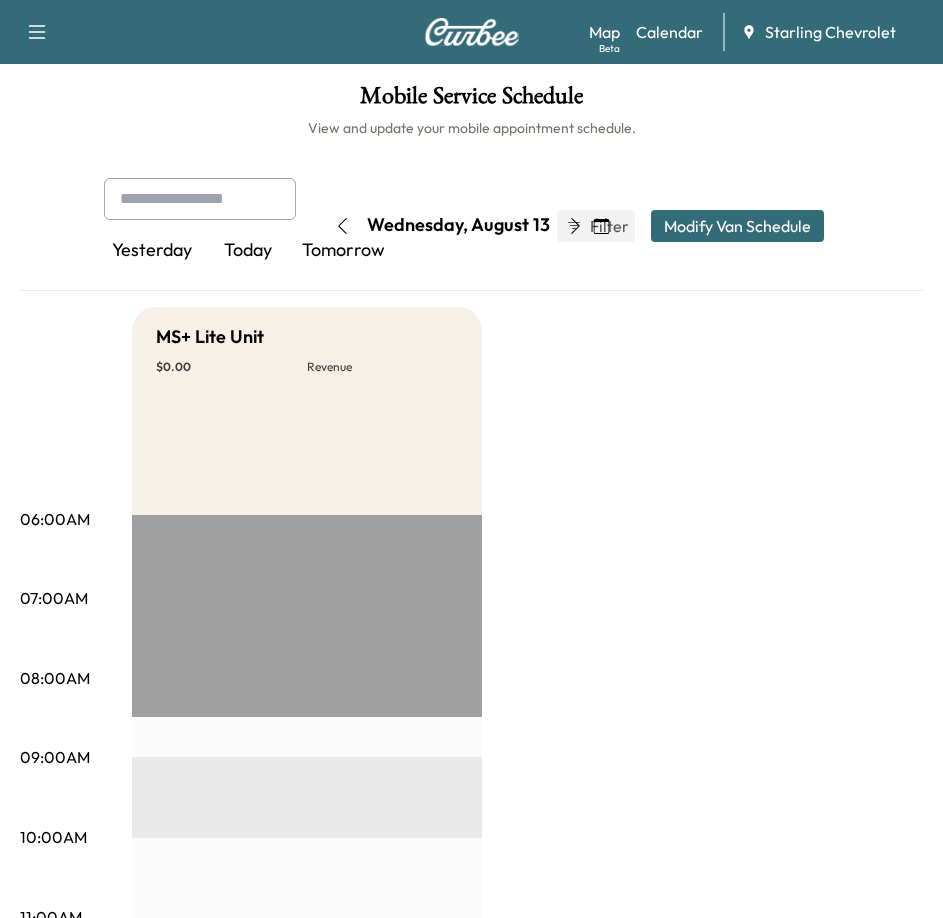 click 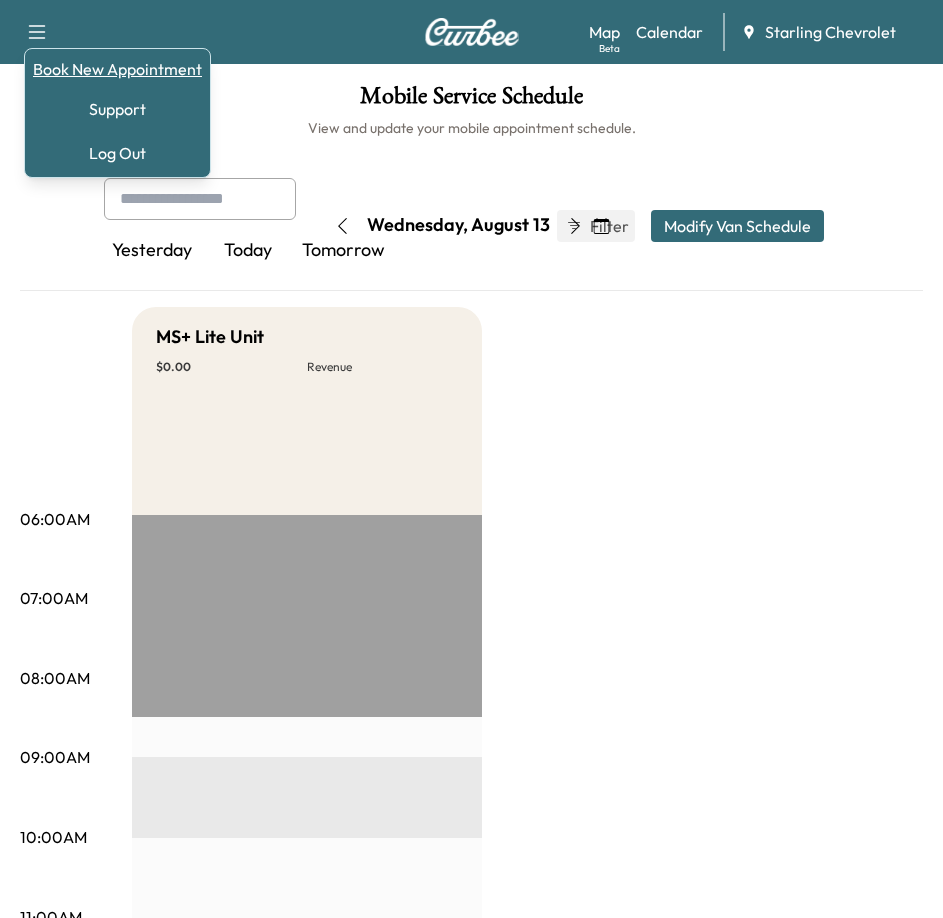 click on "Book New Appointment" at bounding box center [117, 69] 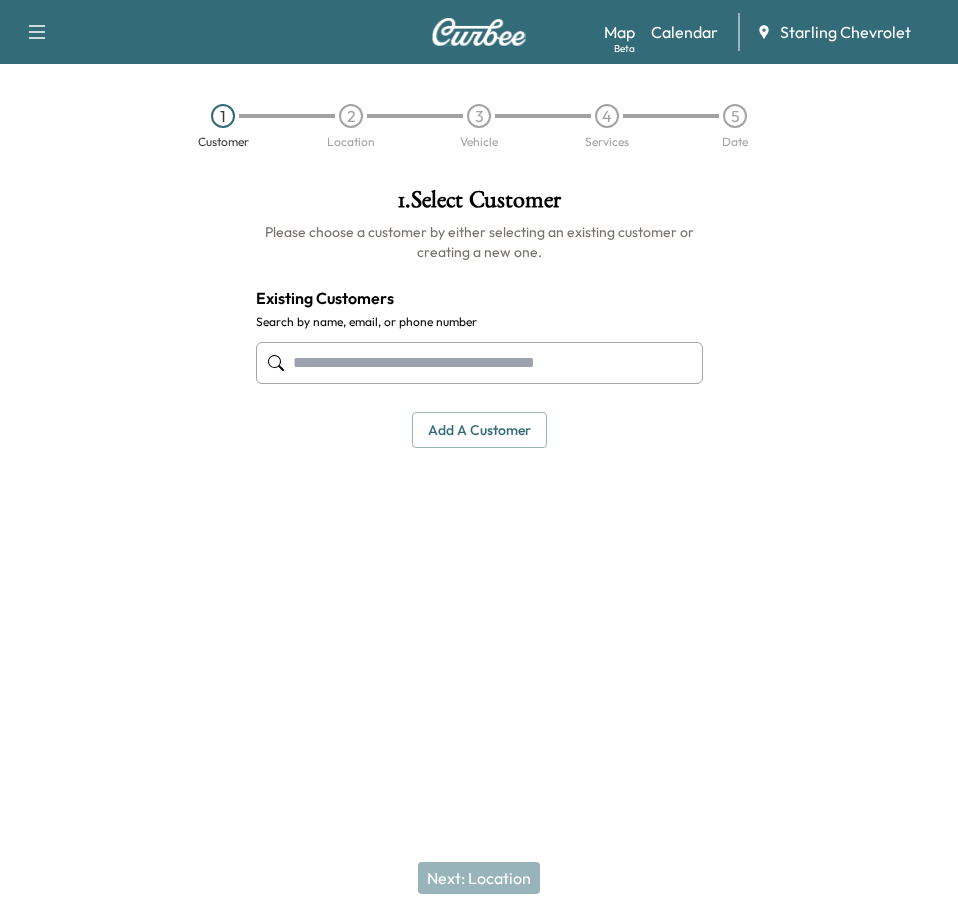 click at bounding box center [479, 363] 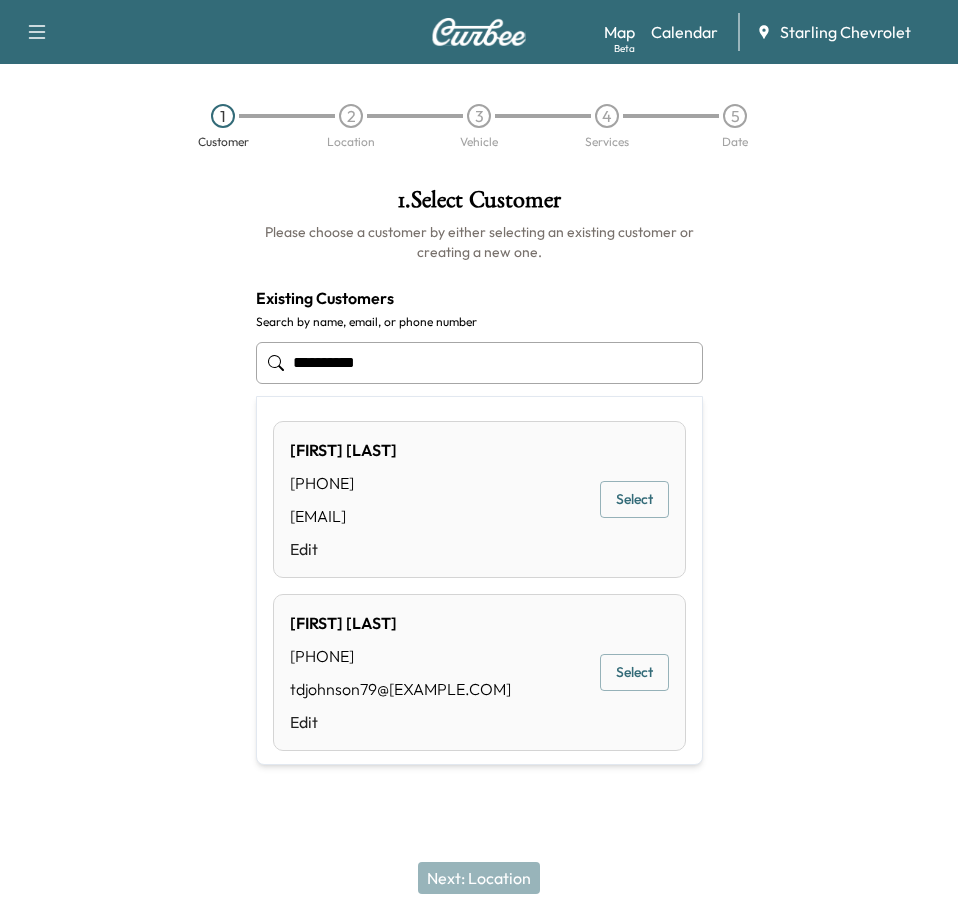 click on "Select" at bounding box center [634, 499] 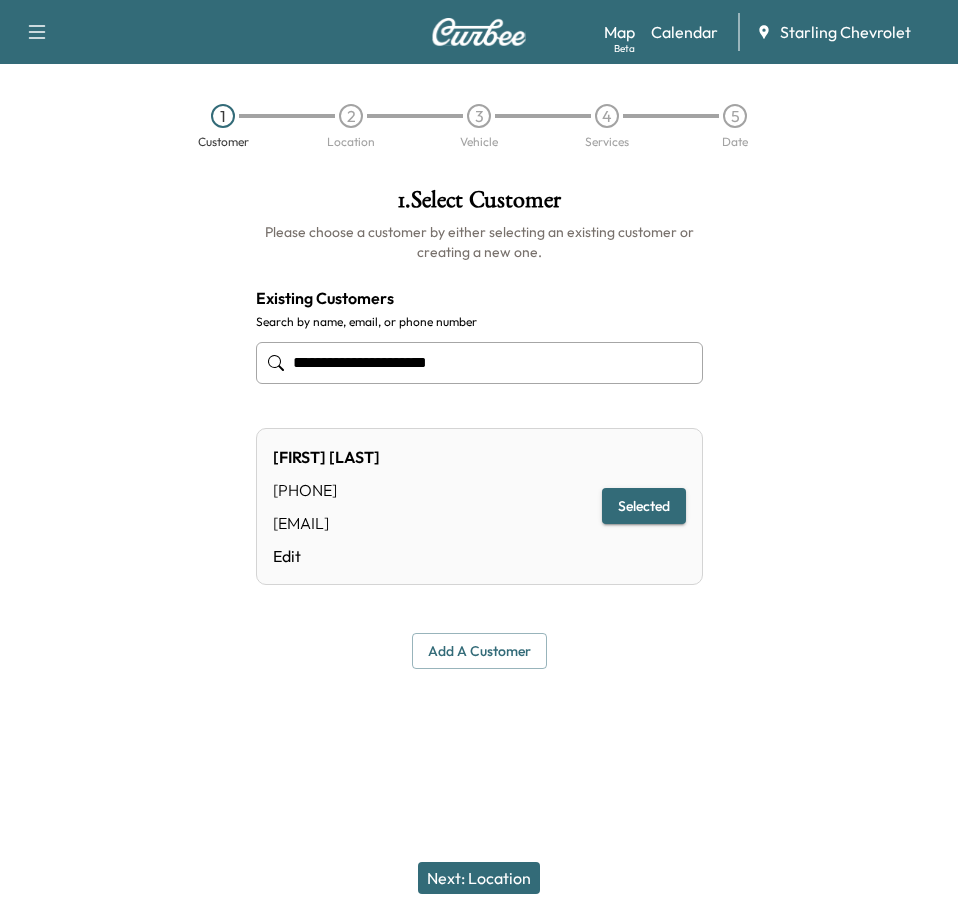 type on "**********" 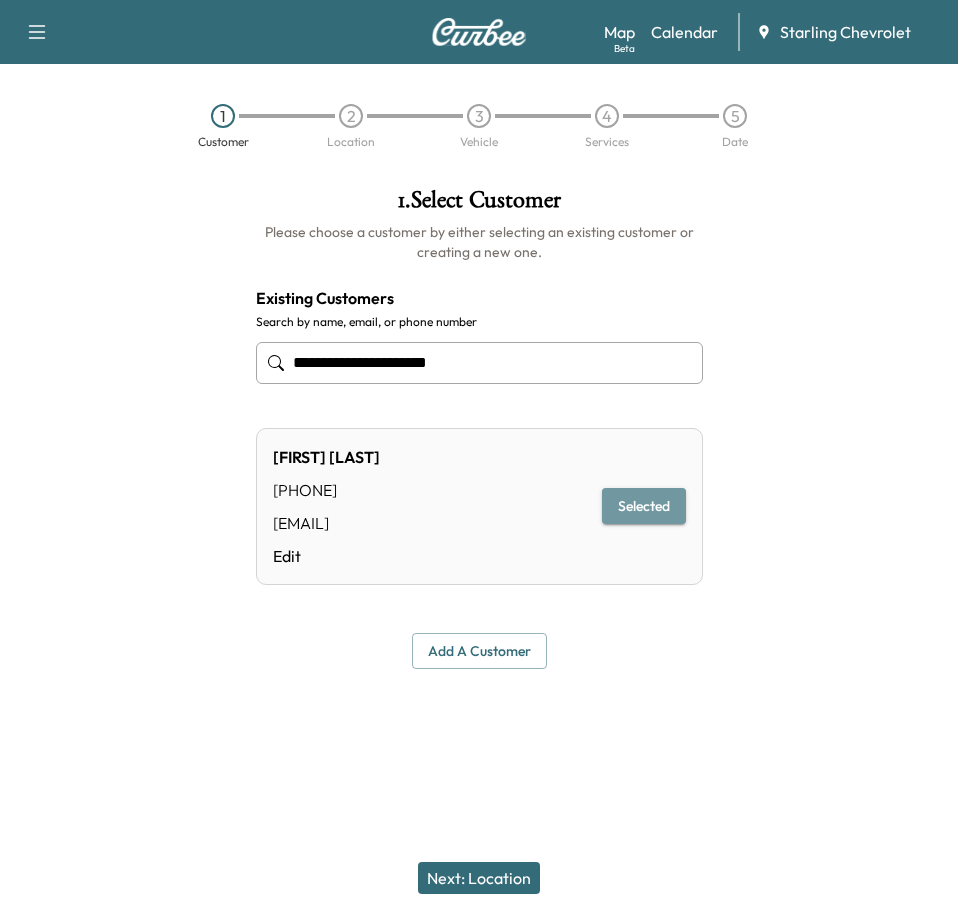 click on "Selected" at bounding box center (644, 506) 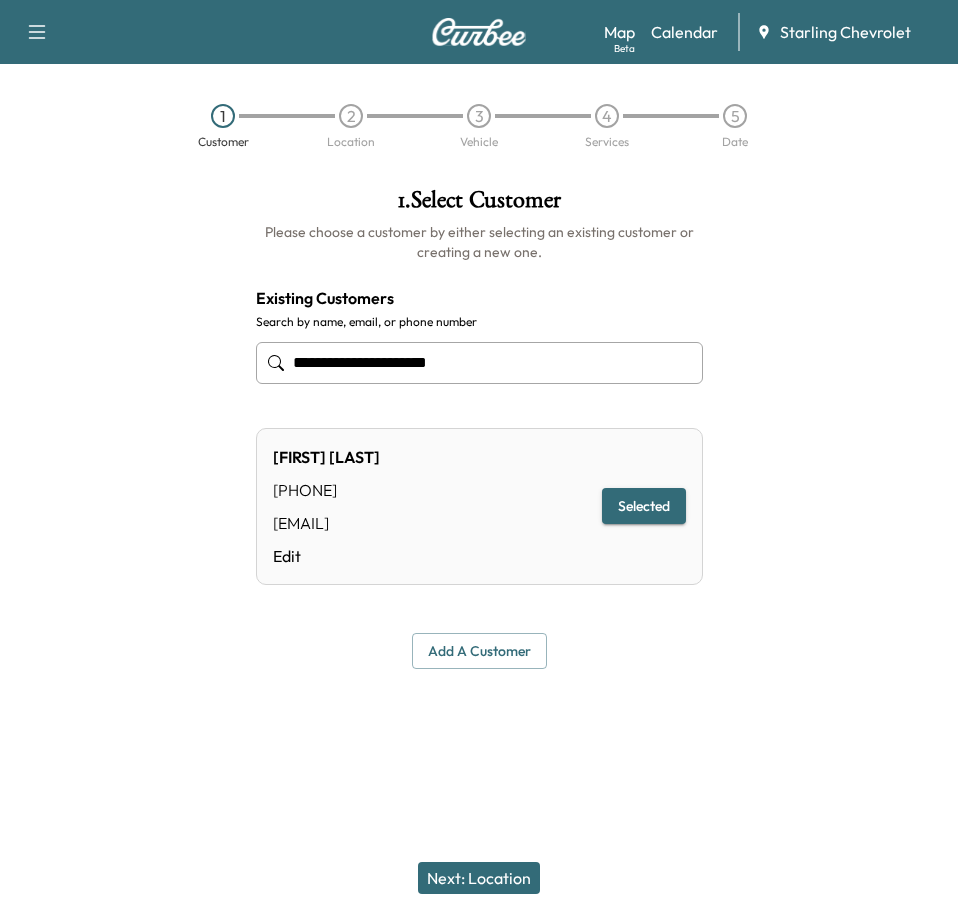click on "Next: Location" at bounding box center [479, 878] 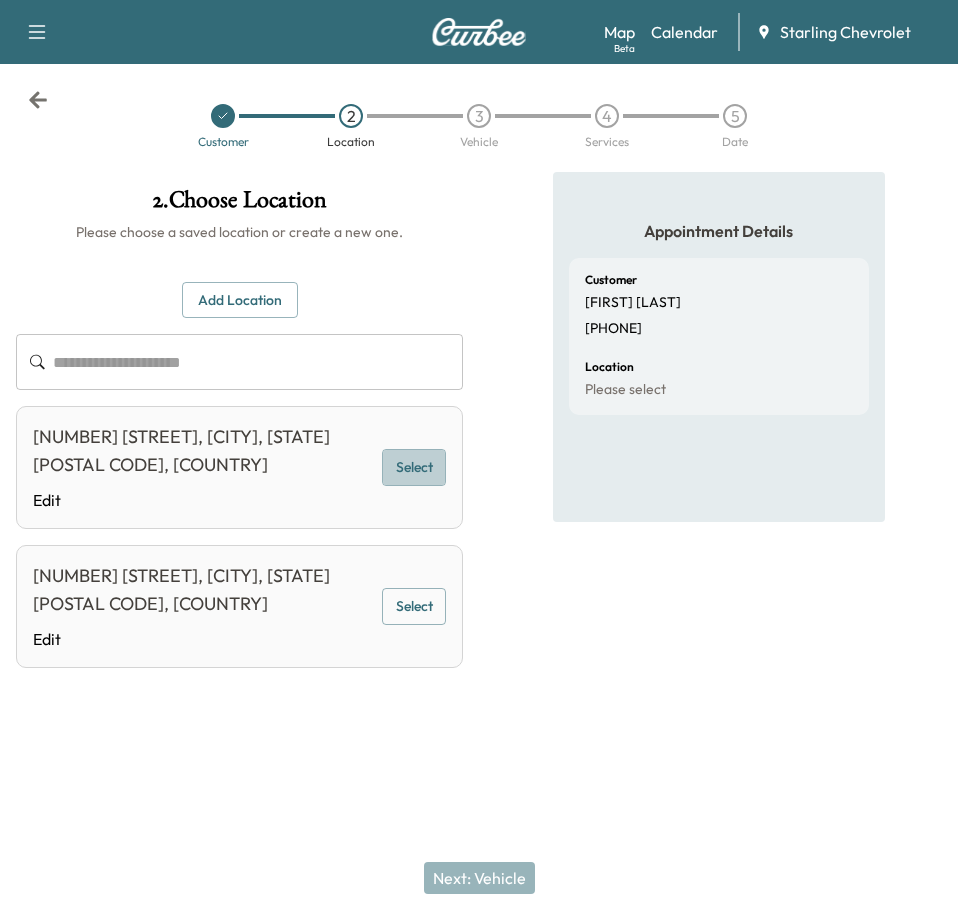 click on "Select" at bounding box center [414, 467] 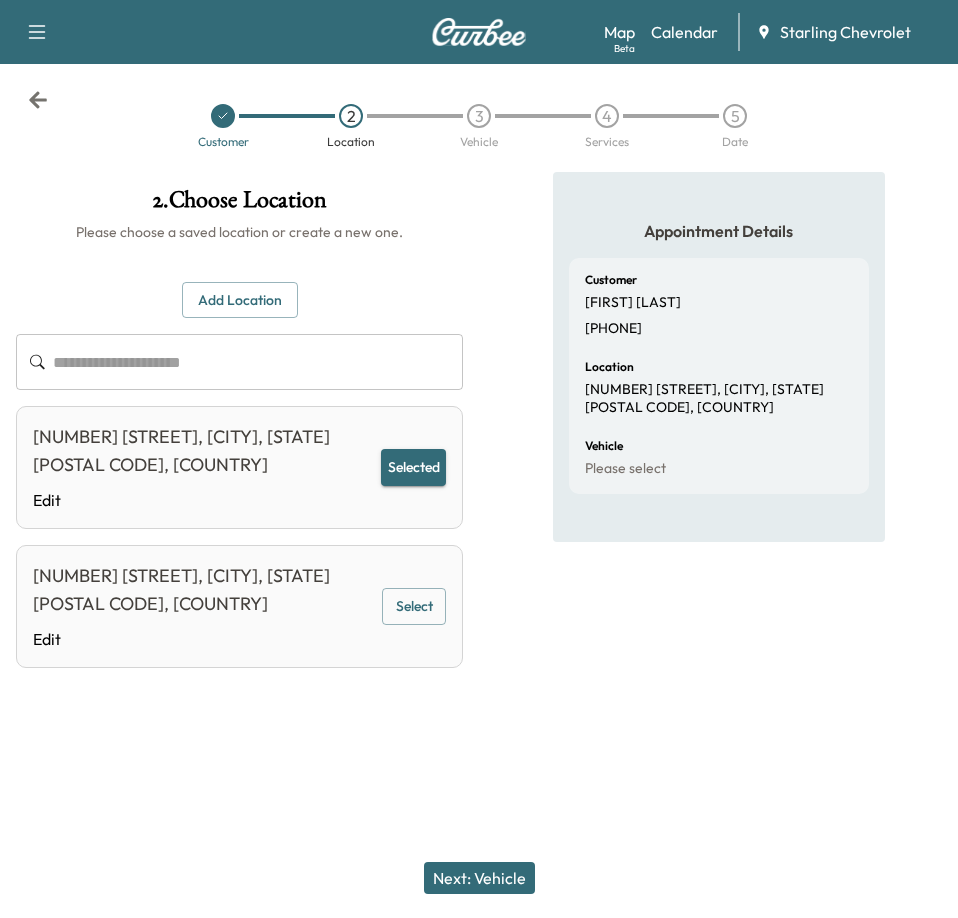 click on "Next: Vehicle" at bounding box center [479, 878] 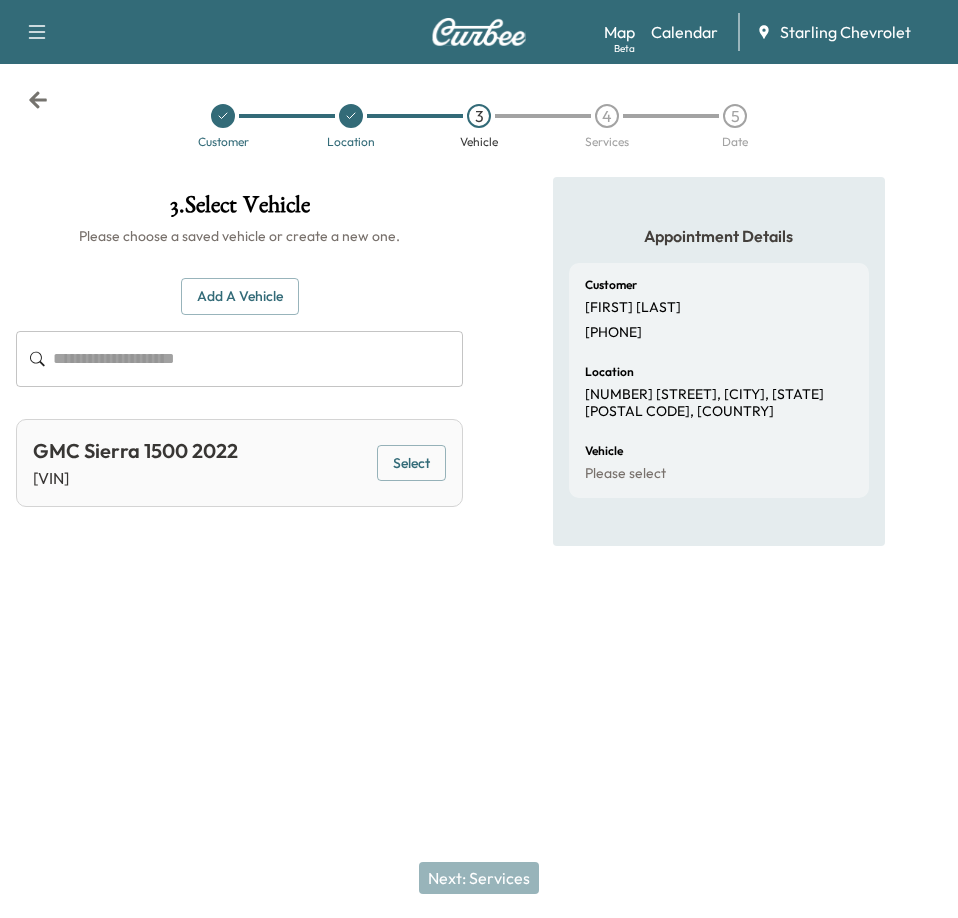 click on "Select" at bounding box center (411, 463) 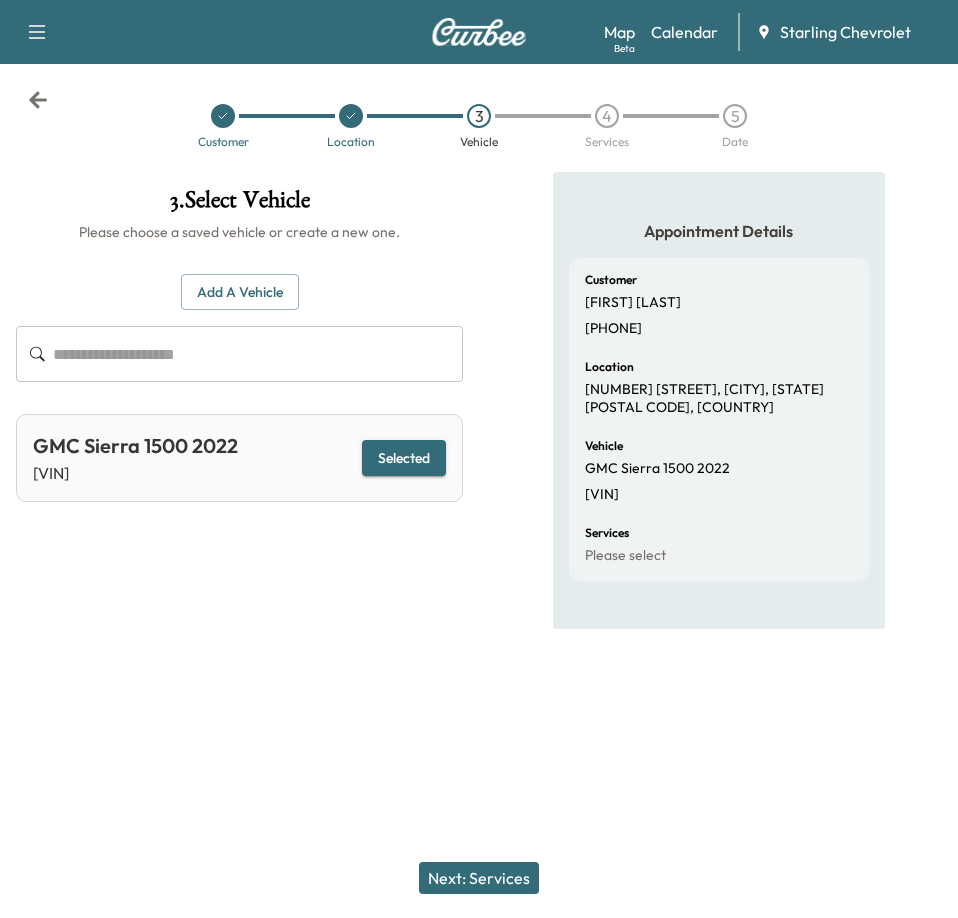click on "Next: Services" at bounding box center [479, 878] 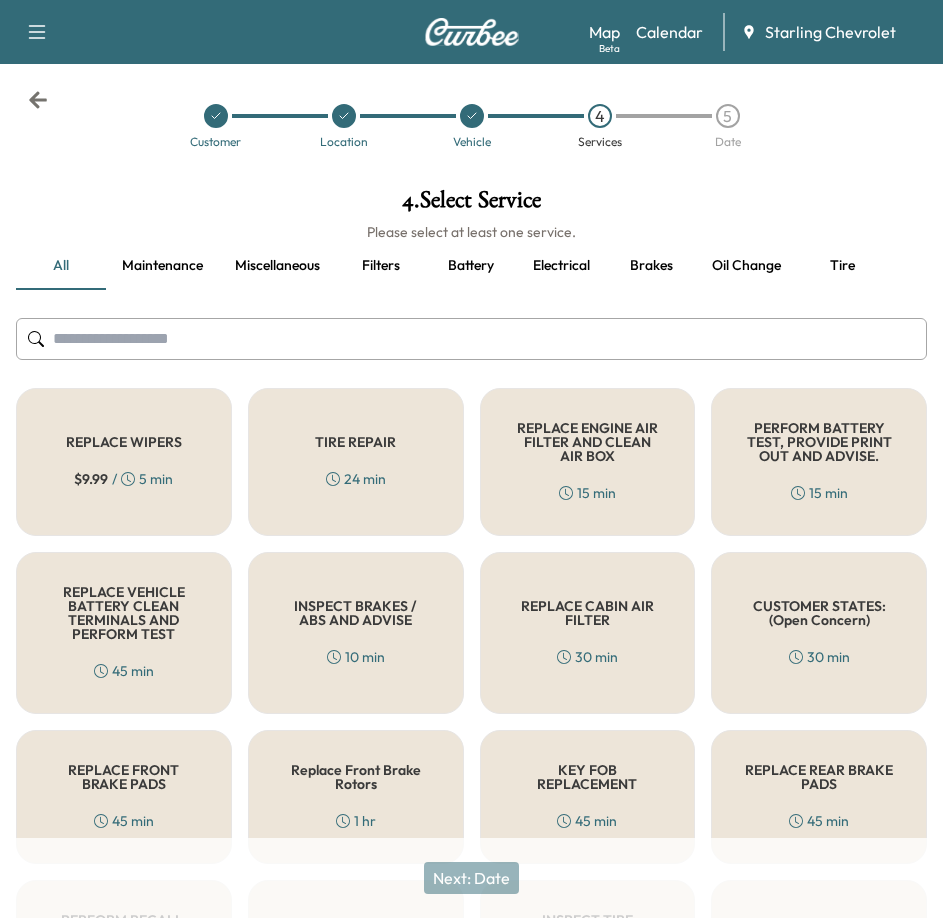 click at bounding box center (471, 339) 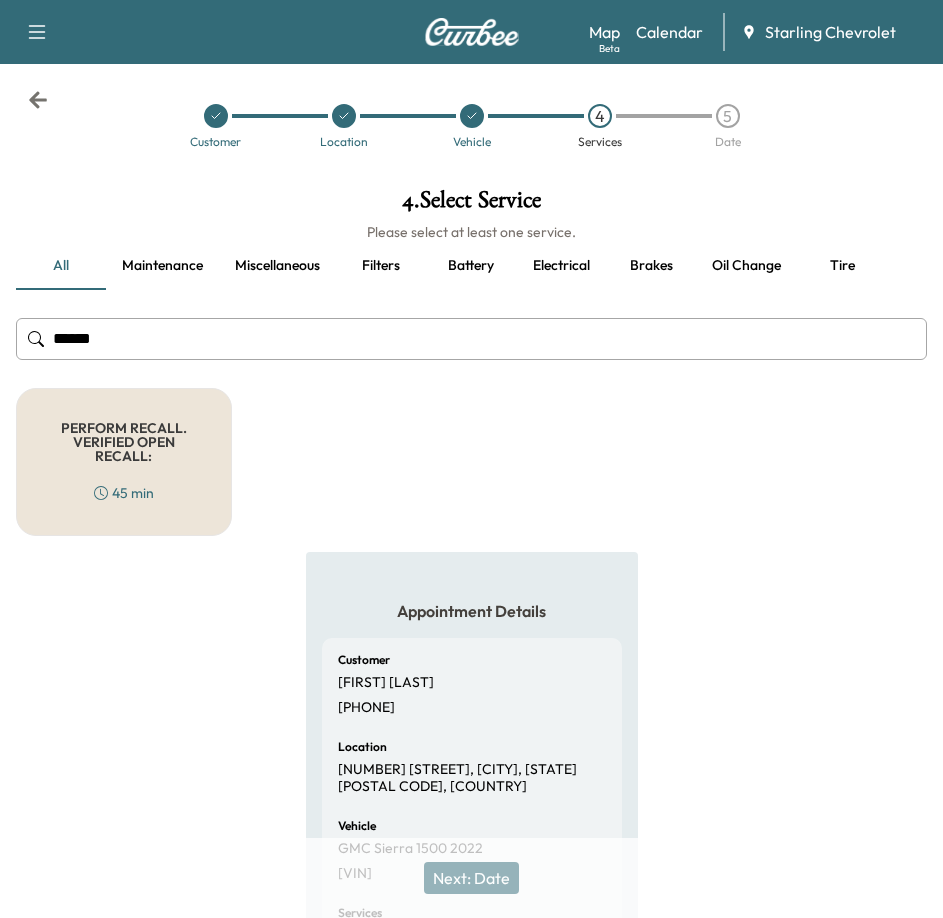 type on "******" 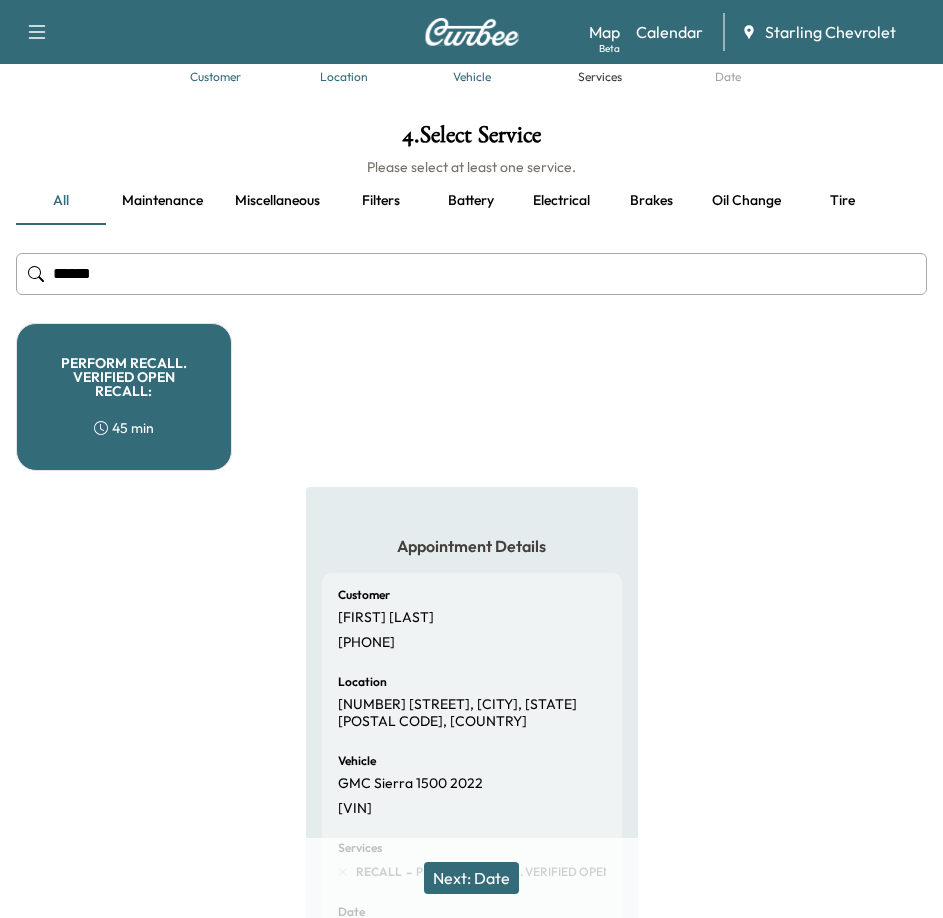 scroll, scrollTop: 100, scrollLeft: 0, axis: vertical 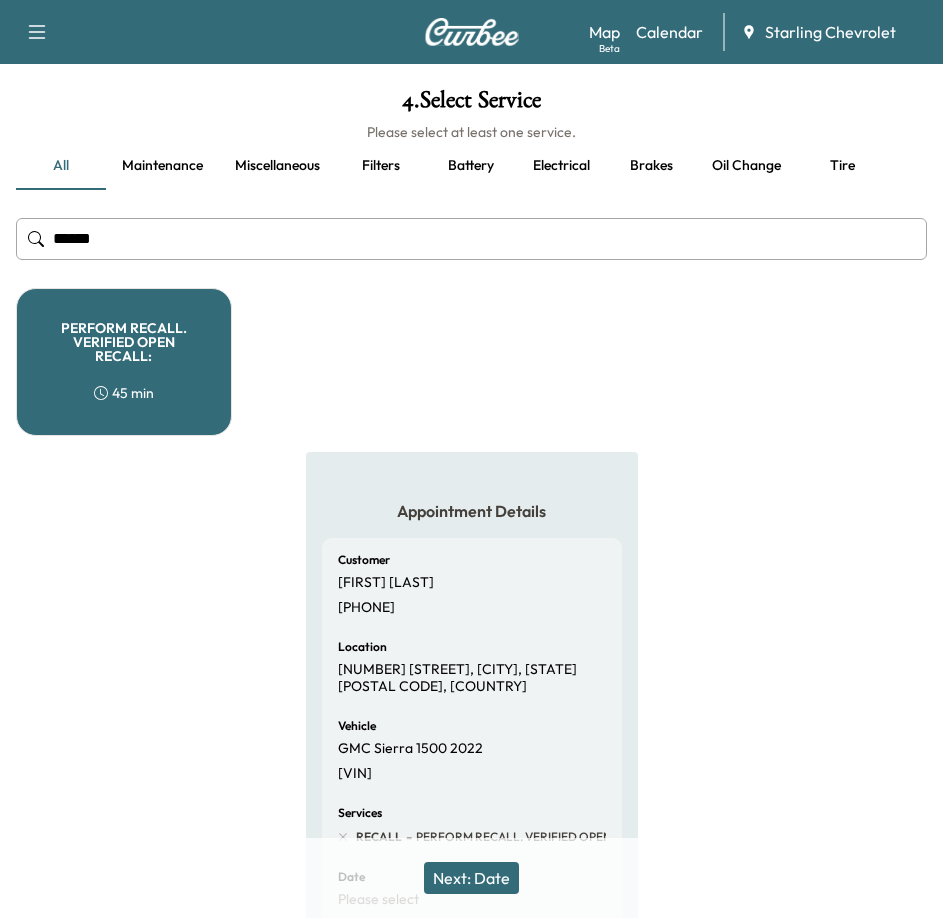 click on "Next: Date" at bounding box center (471, 878) 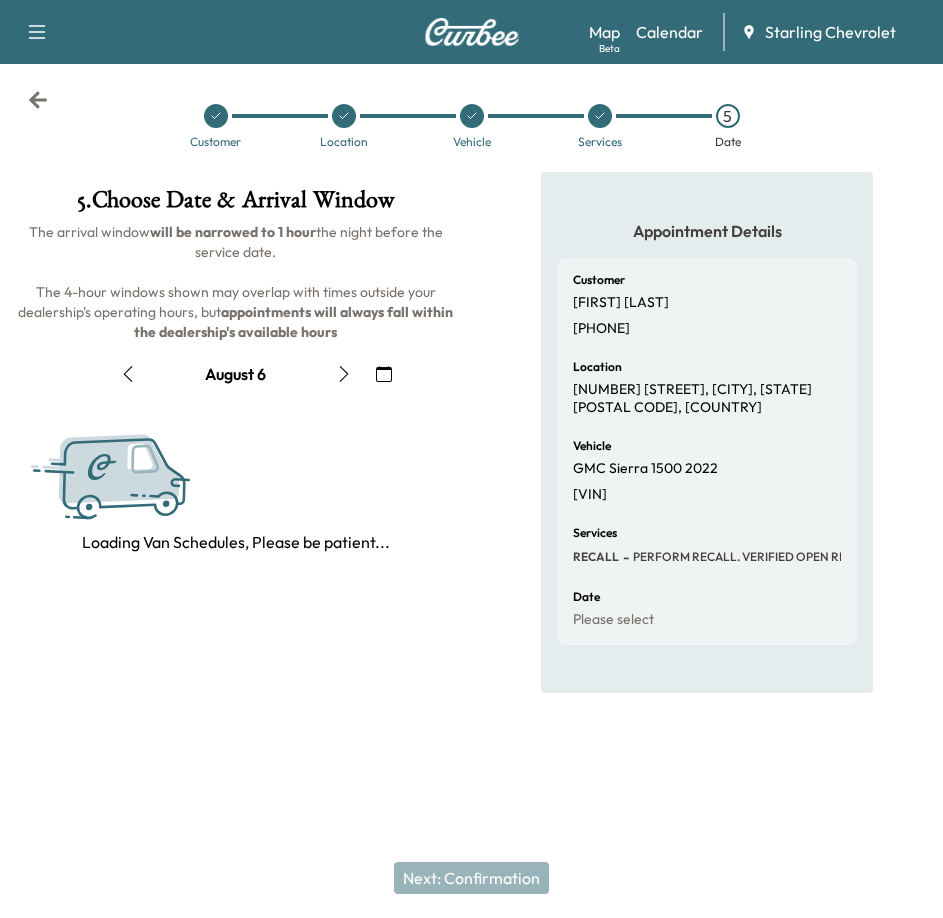 scroll, scrollTop: 0, scrollLeft: 0, axis: both 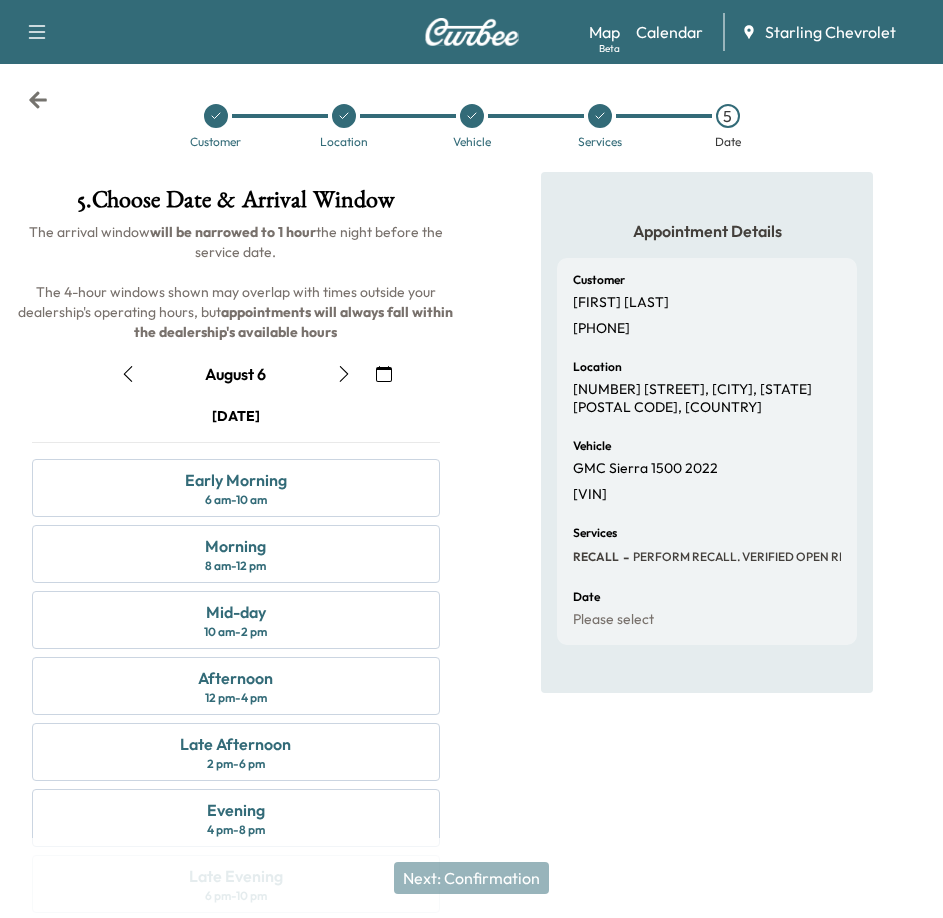 click on "August 6" at bounding box center (236, 374) 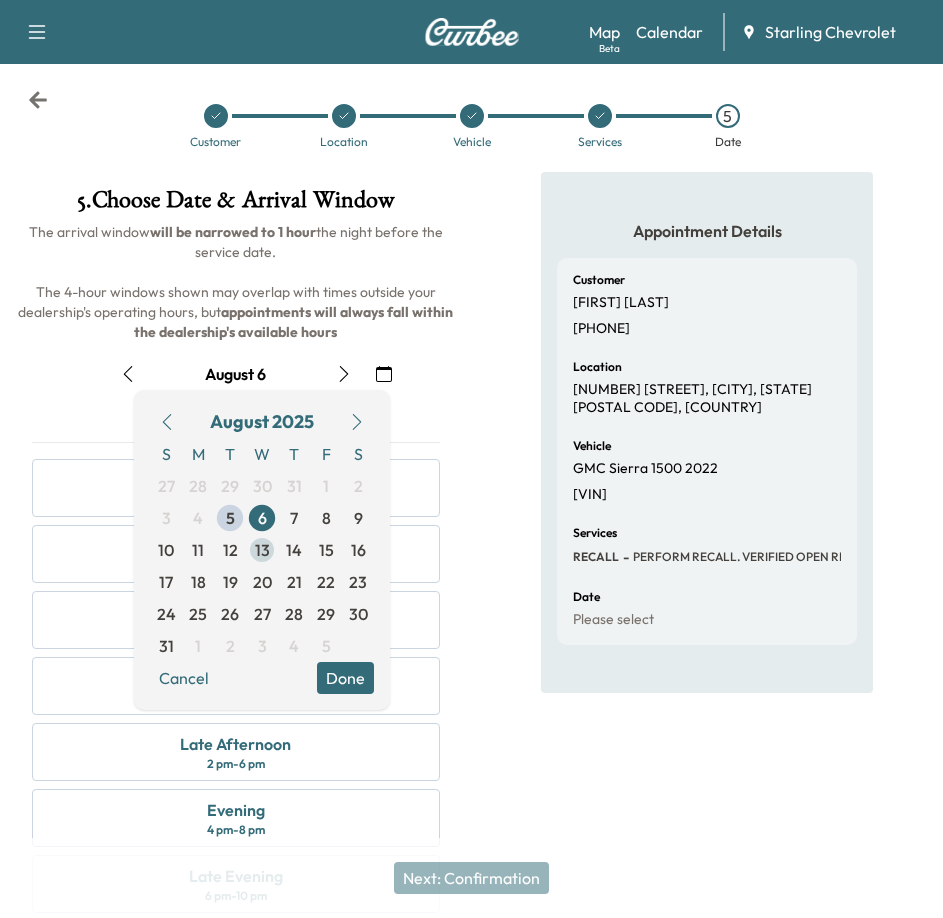 click on "13" at bounding box center [262, 550] 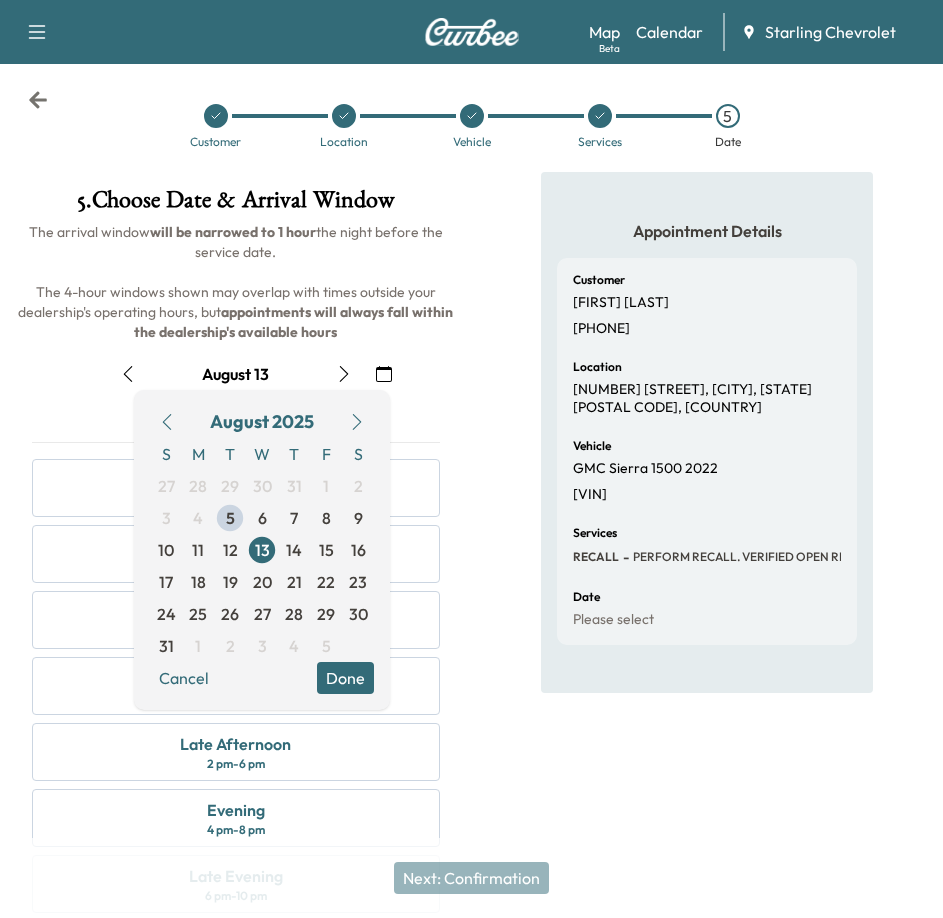 click on "Appointment Details Customer [FIRST]   [LAST] [PHONE] Location [NUMBER] [STREET], [CITY], [STATE] [POSTAL CODE], [COUNTRY] Vehicle GMC   Sierra 1500   2022 [VIN] Services RECALL - PERFORM RECALL. VERIFIED OPEN RECALL: Date Please select" at bounding box center (708, 554) 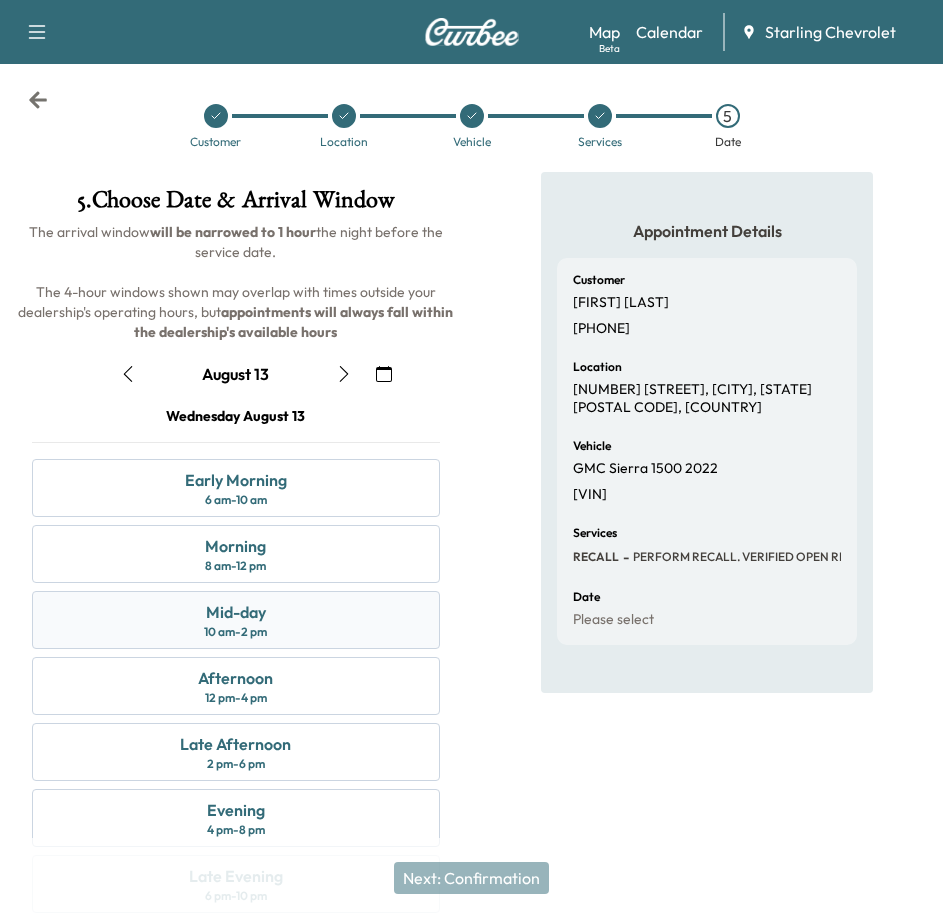 click on "Mid-day 10 am  -  2 pm" at bounding box center (236, 620) 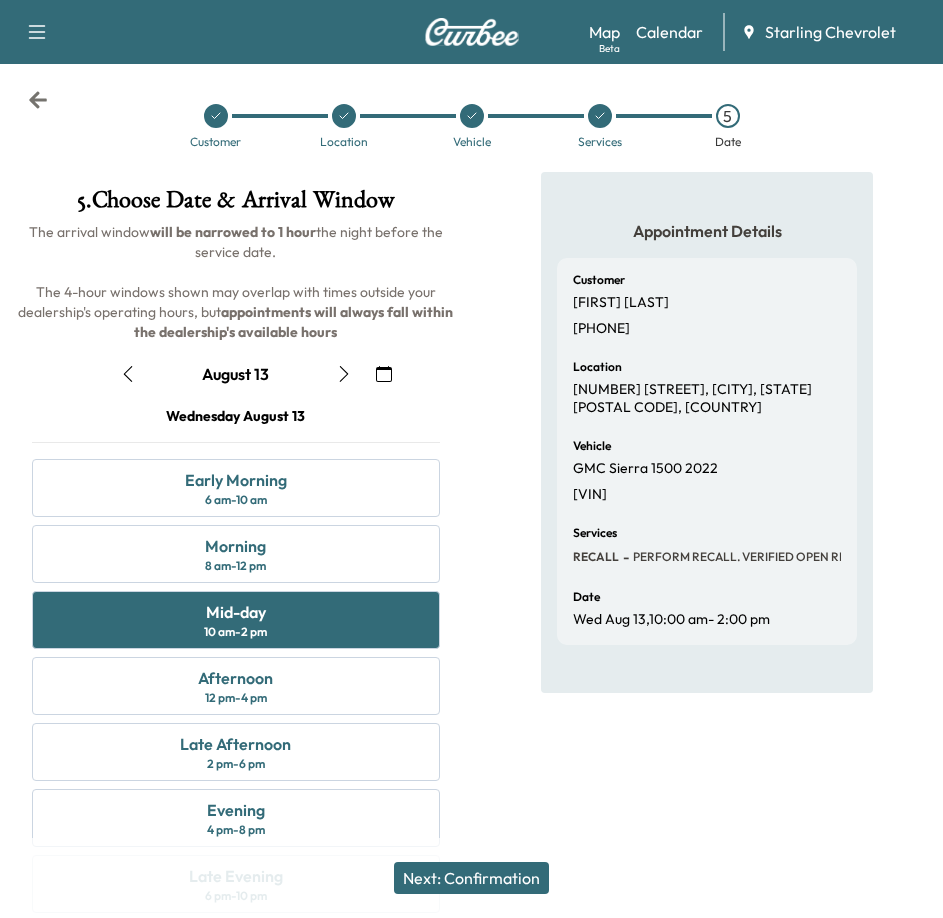 click on "Next: Confirmation" at bounding box center [471, 878] 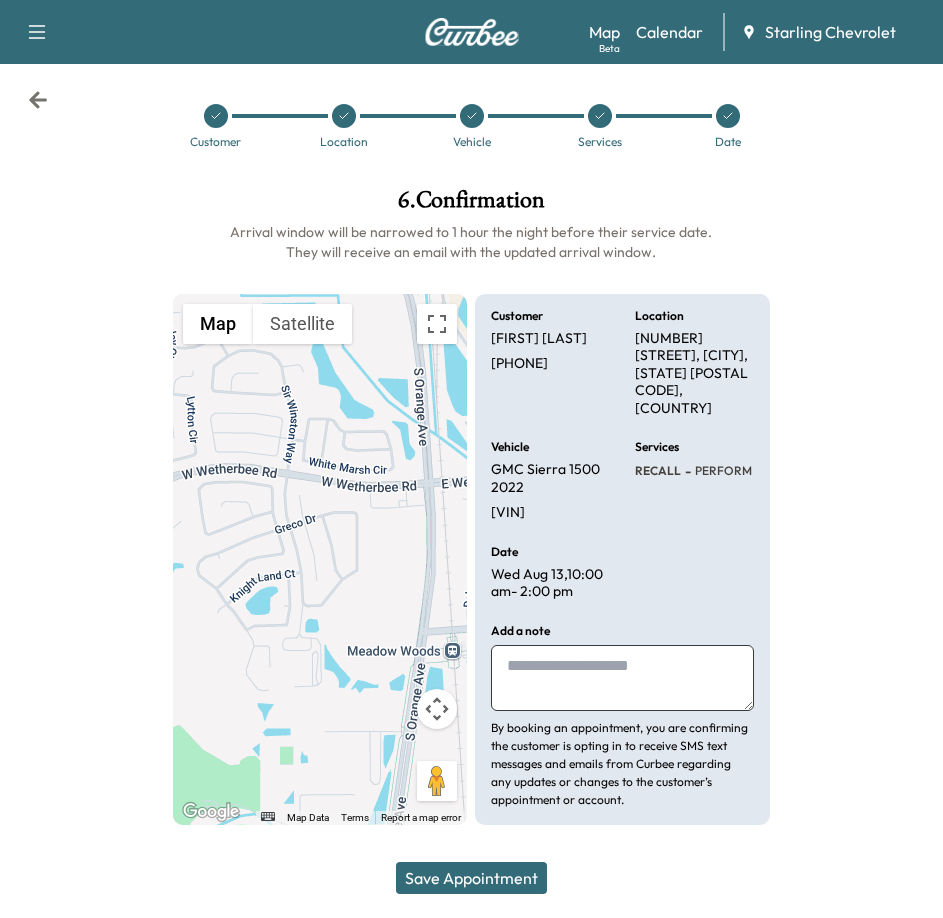 click at bounding box center (622, 678) 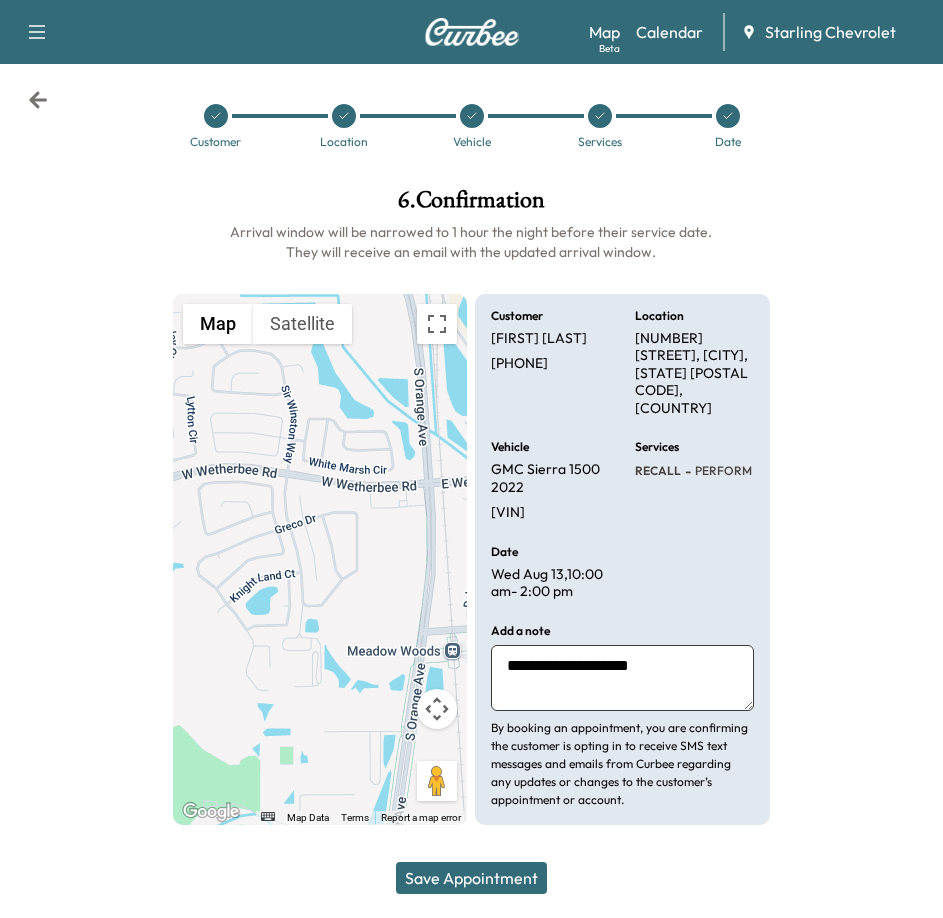 type on "**********" 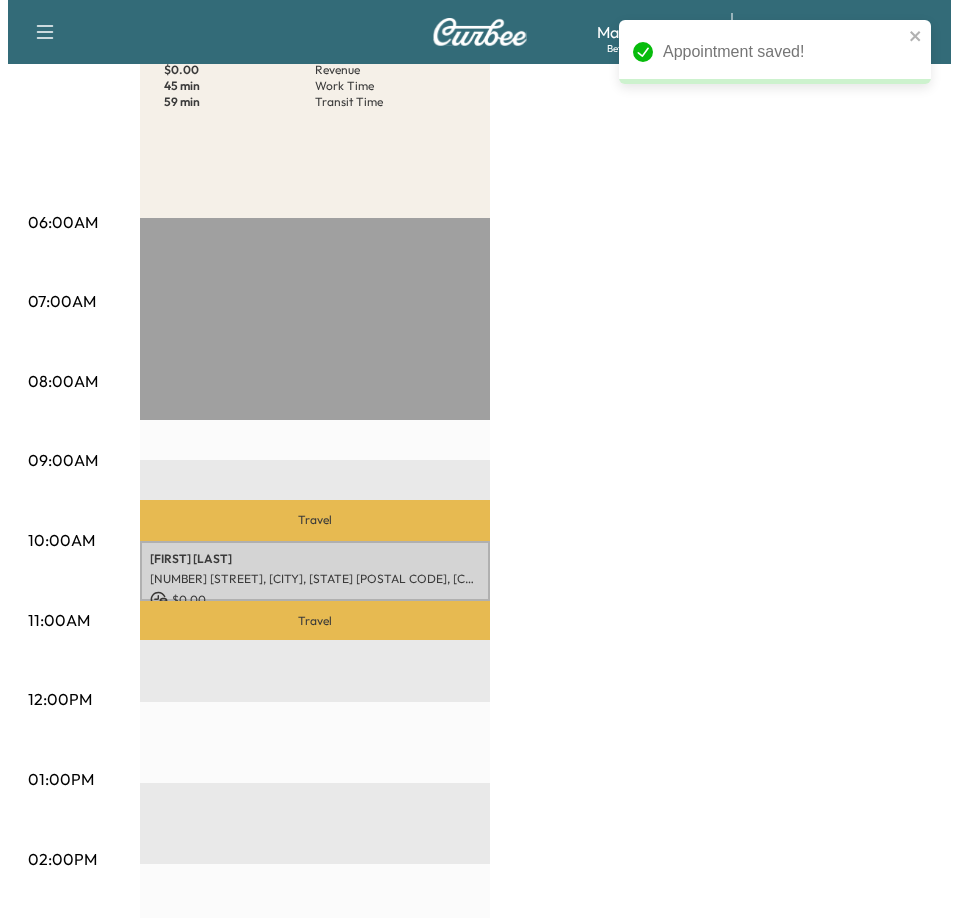 scroll, scrollTop: 300, scrollLeft: 0, axis: vertical 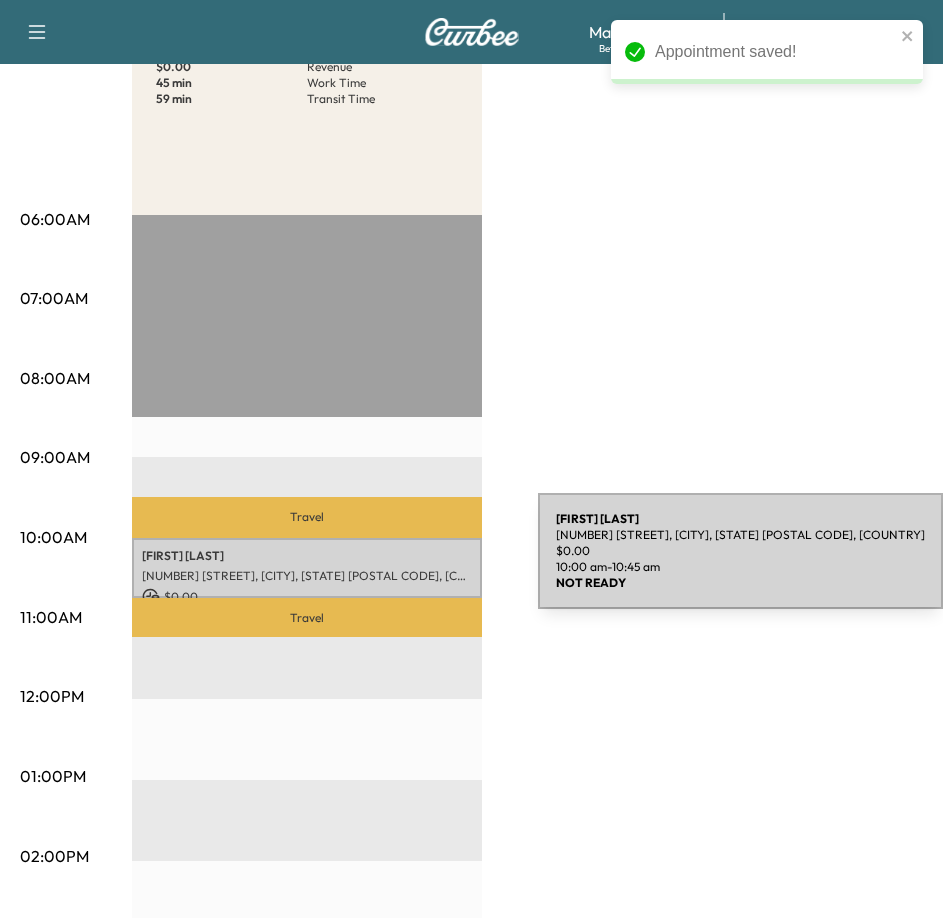 click on "[NUMBER] [STREET], [CITY], [STATE] [POSTAL CODE], [COUNTRY]" at bounding box center [307, 576] 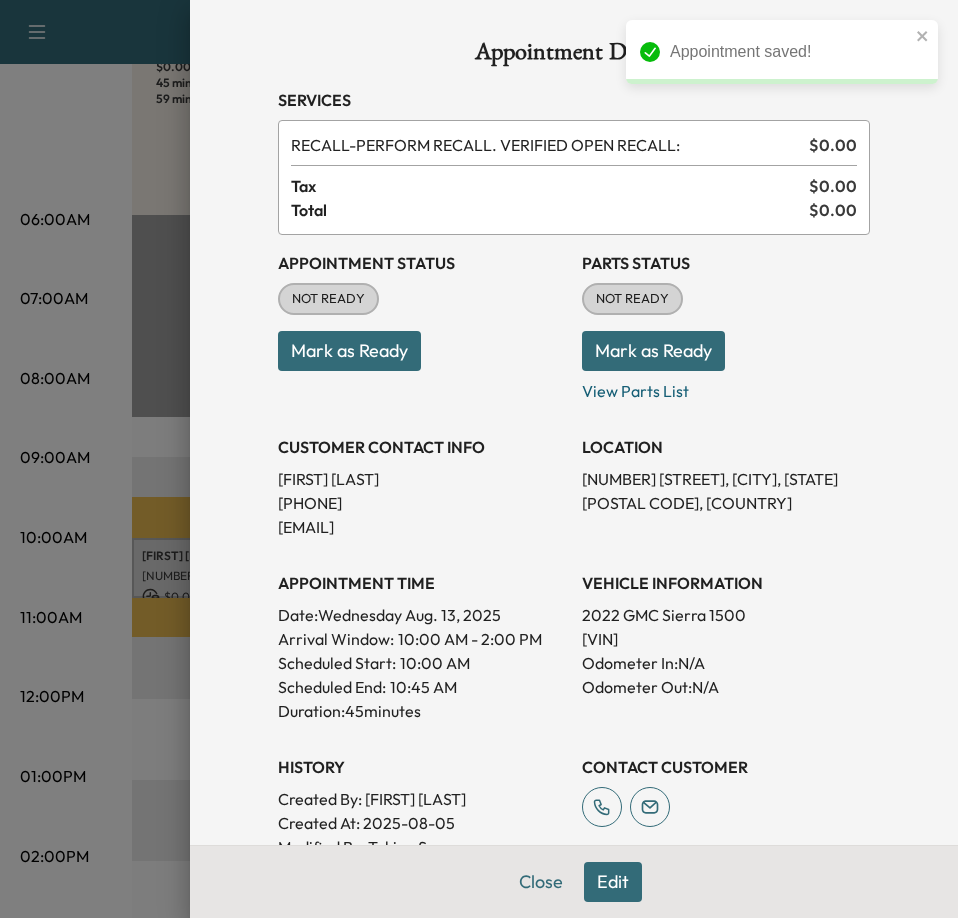 click on "Mark as Ready" at bounding box center (349, 351) 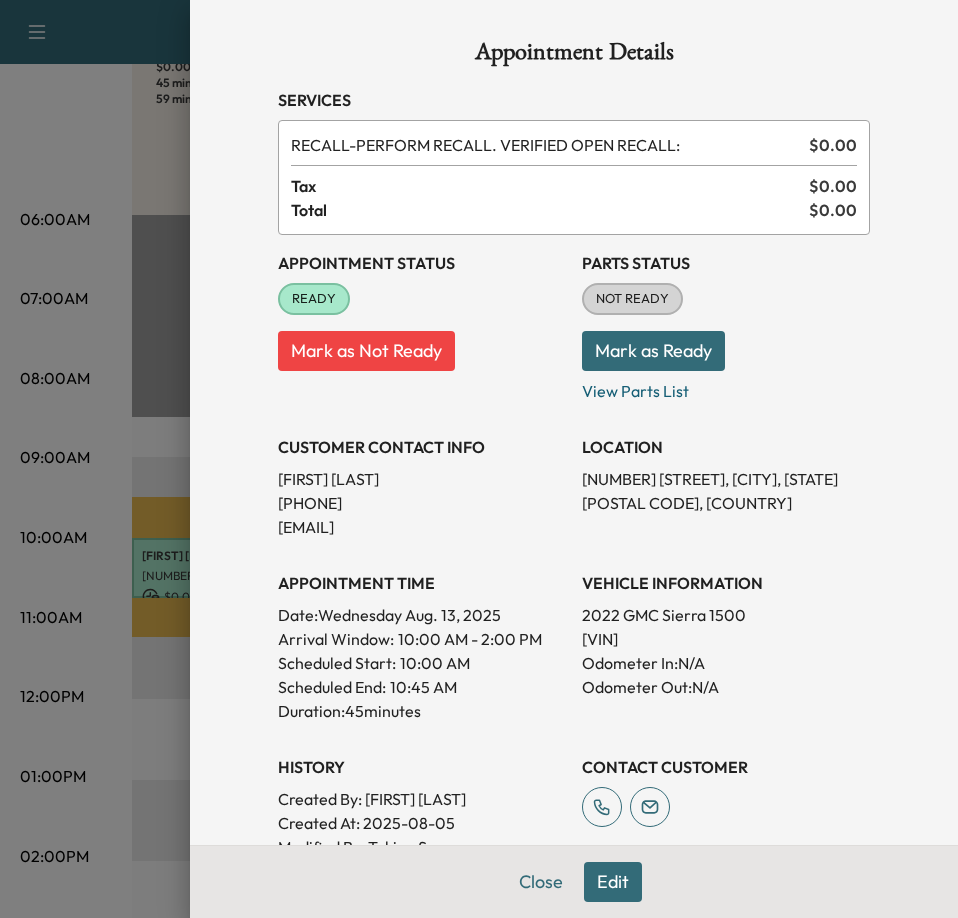 click on "Mark as Ready" at bounding box center (653, 351) 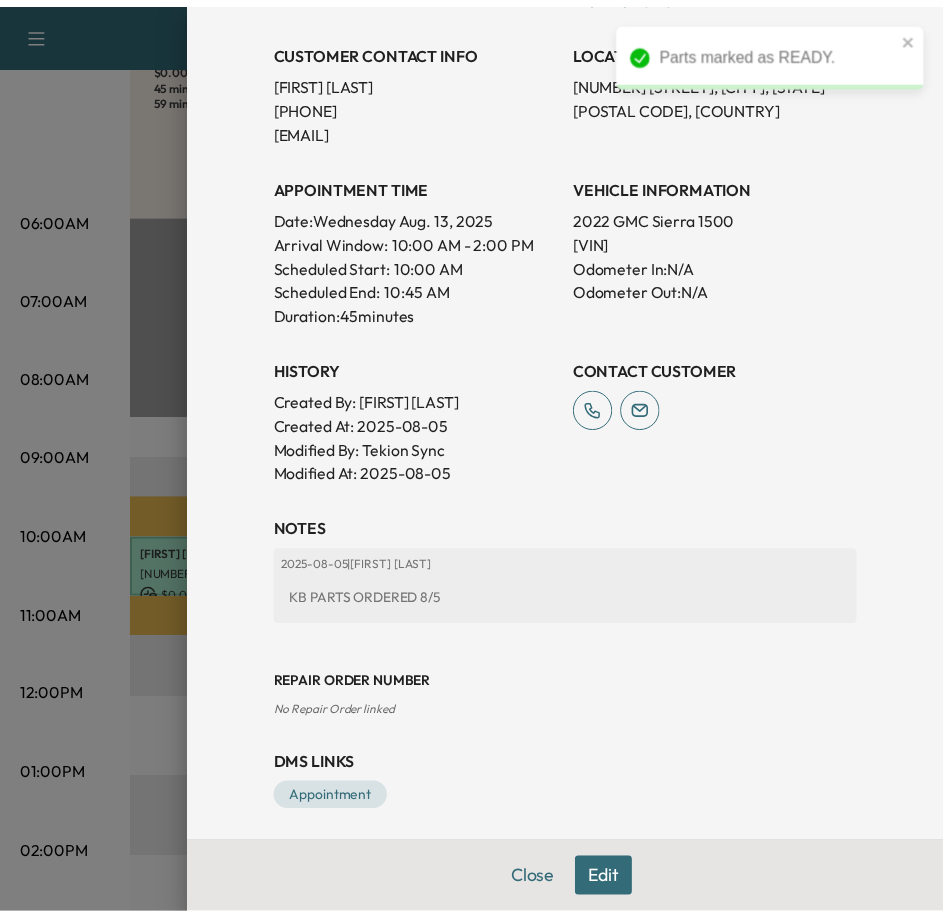 scroll, scrollTop: 406, scrollLeft: 0, axis: vertical 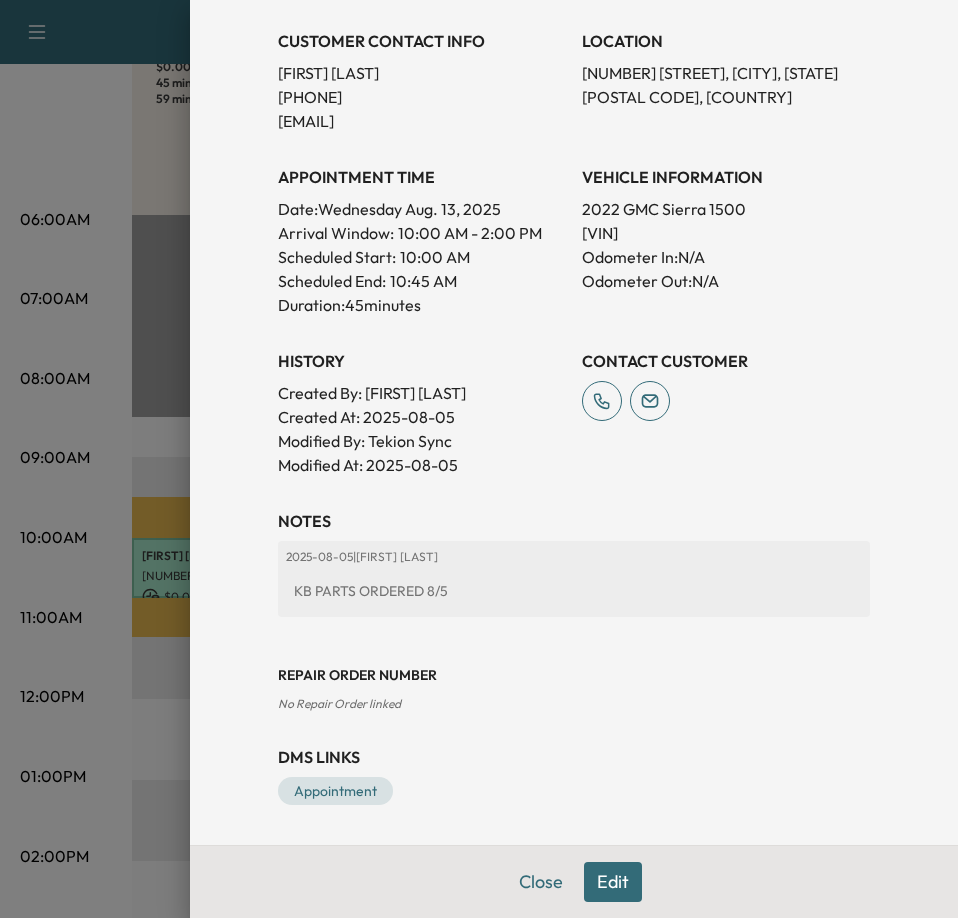 click at bounding box center [479, 459] 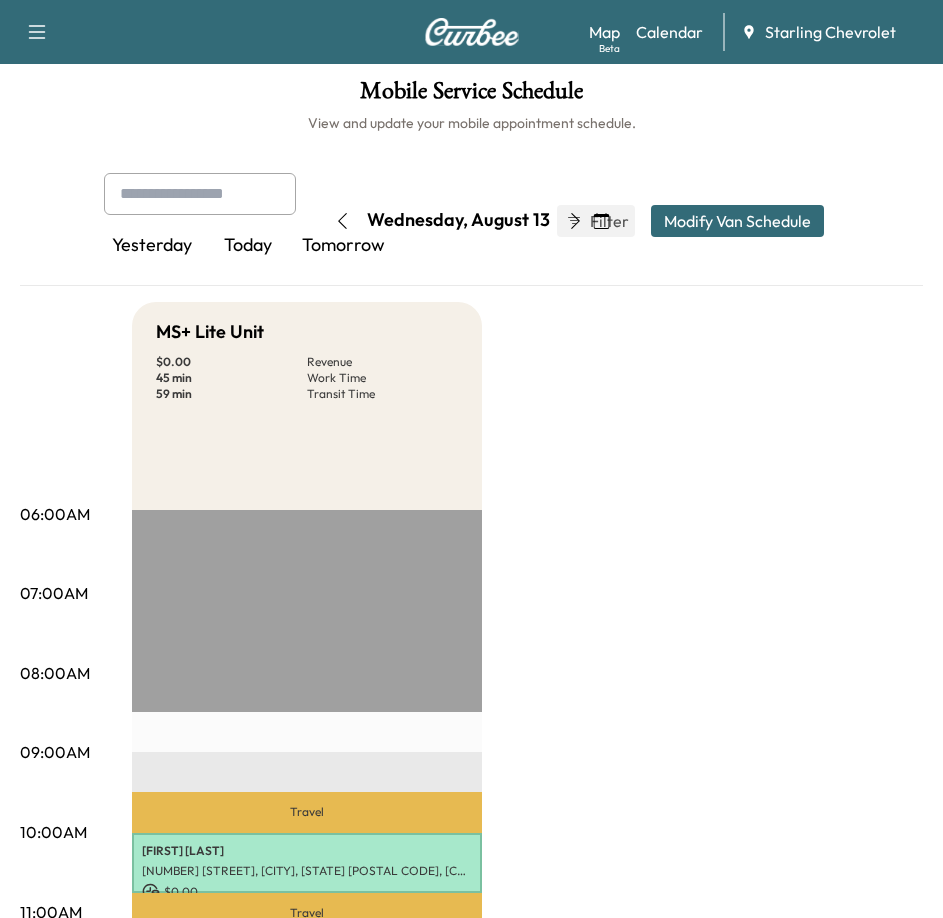 scroll, scrollTop: 0, scrollLeft: 0, axis: both 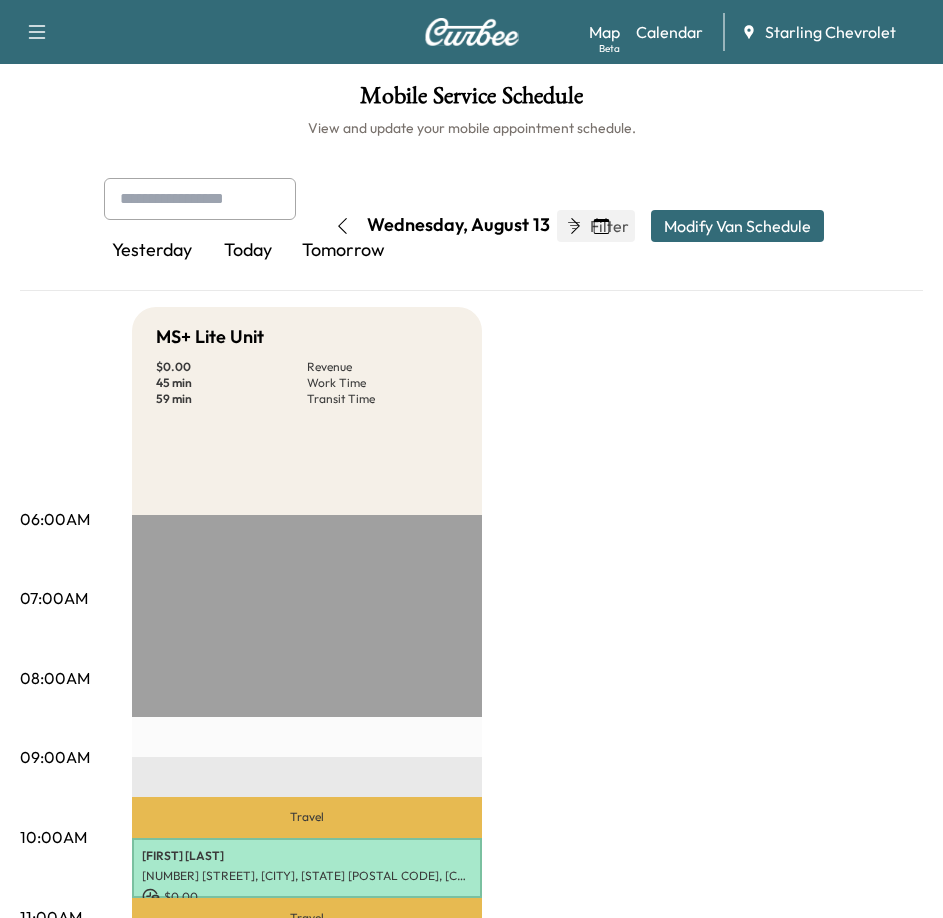 click 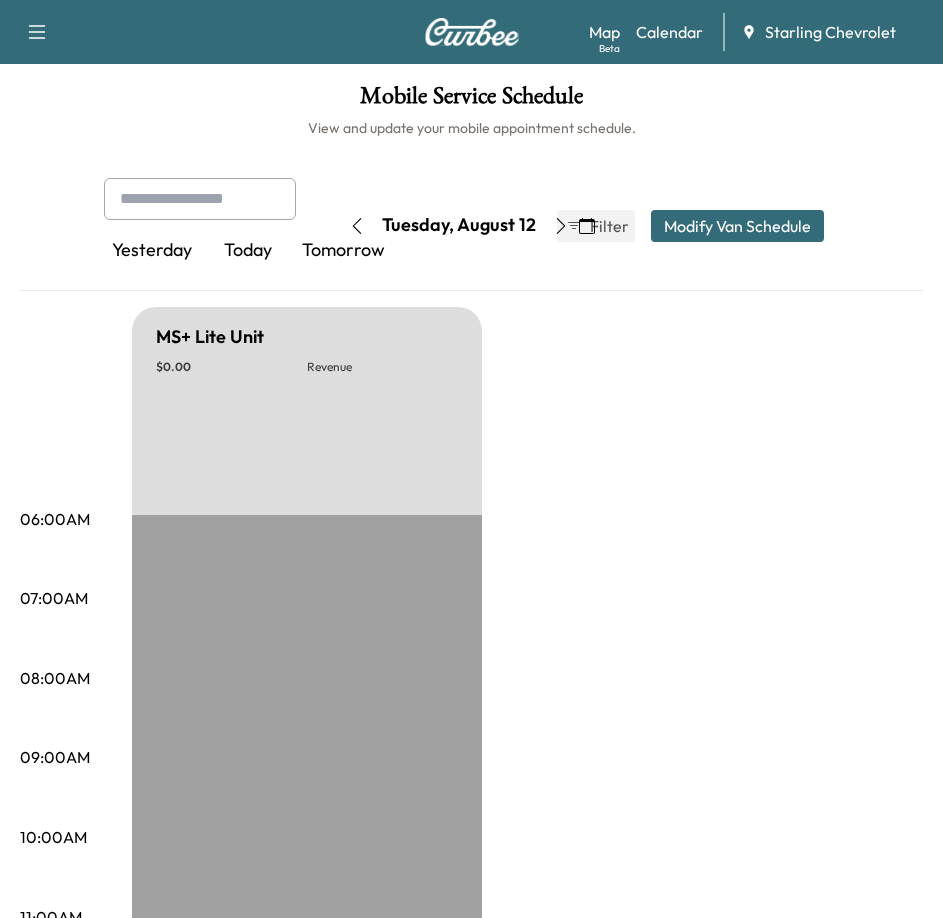 click 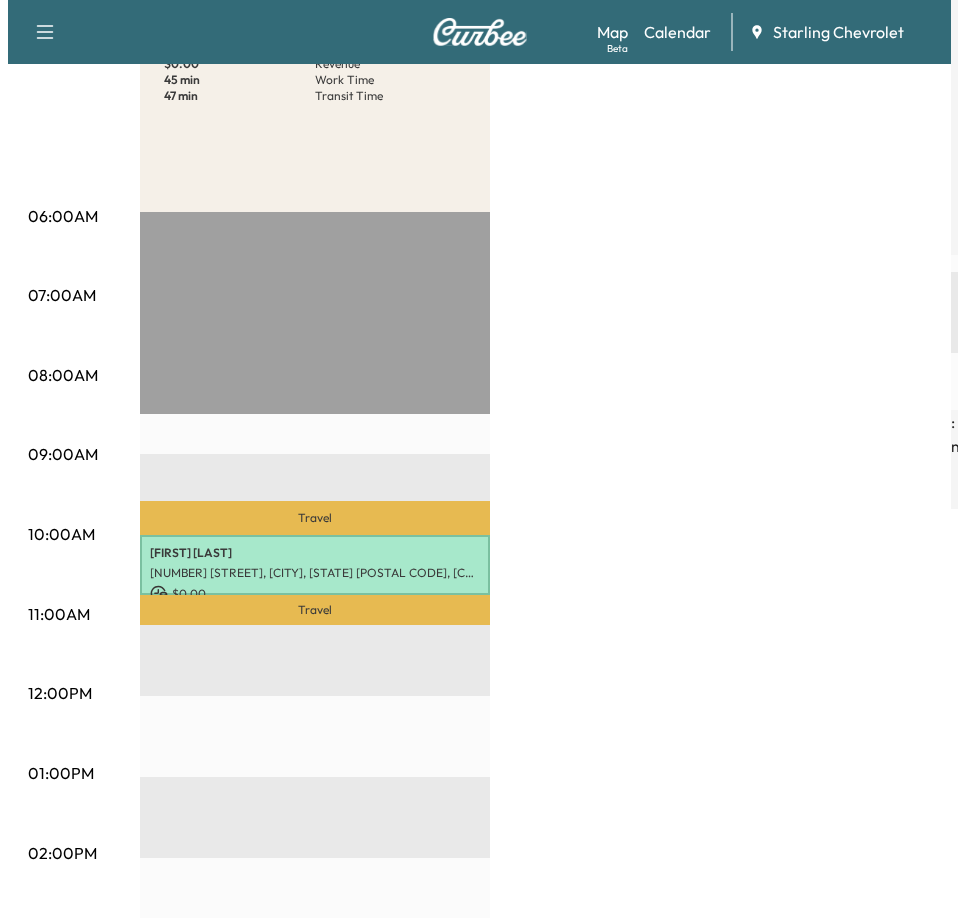 scroll, scrollTop: 400, scrollLeft: 0, axis: vertical 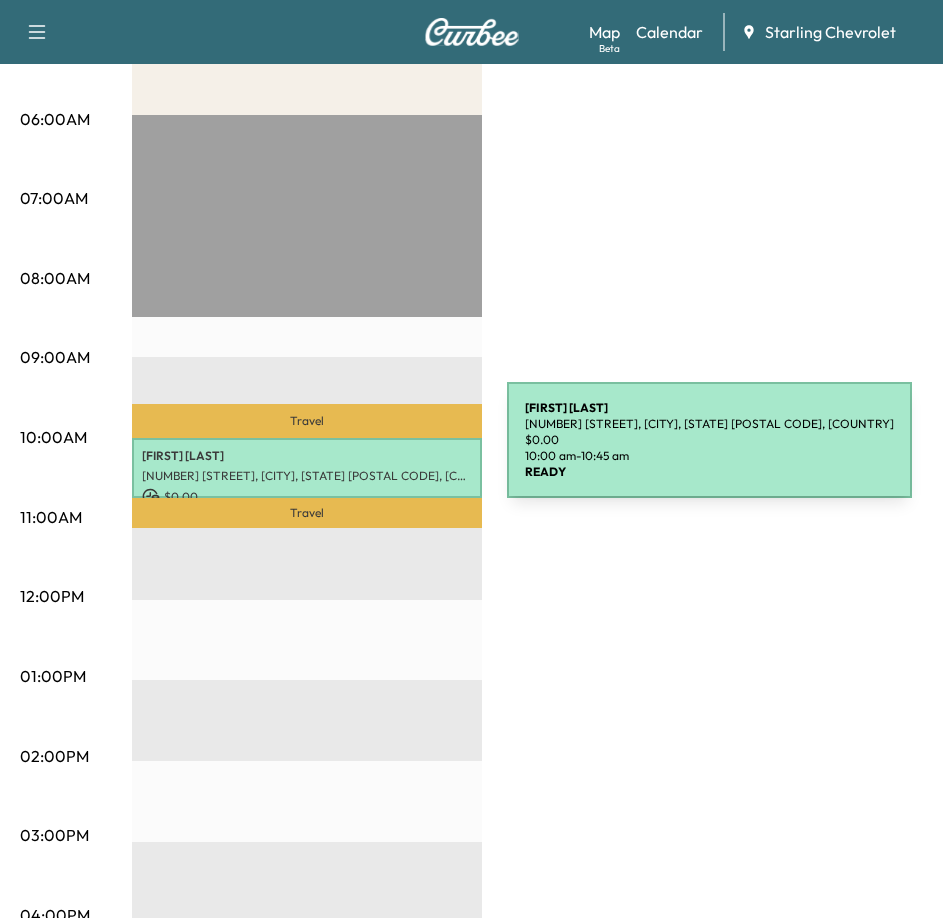 click on "[FIRST] [LAST]" at bounding box center [307, 456] 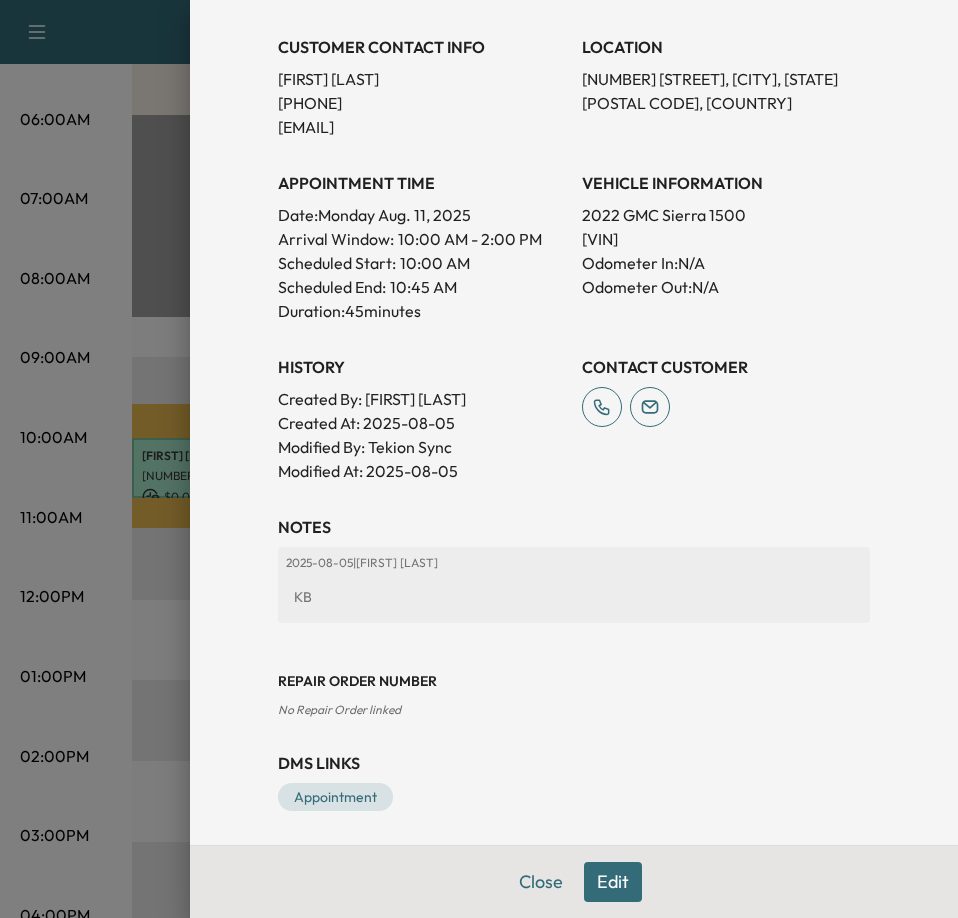 click on "Edit" at bounding box center (613, 882) 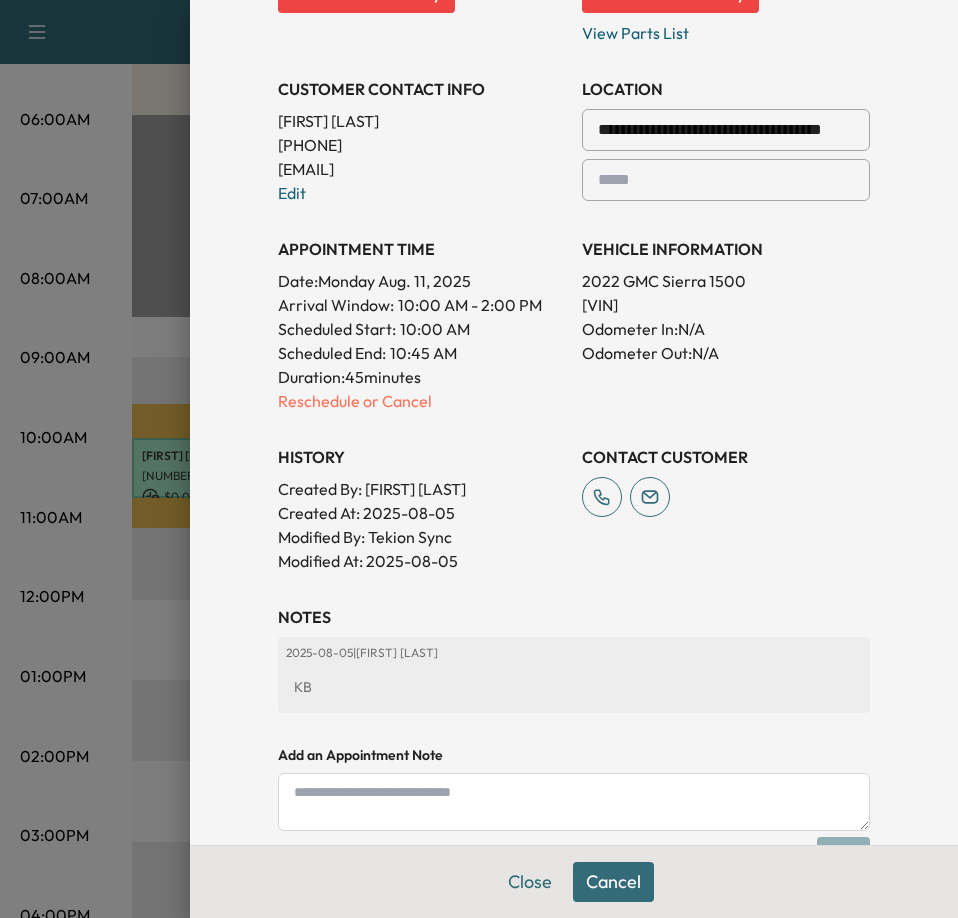 scroll, scrollTop: 442, scrollLeft: 0, axis: vertical 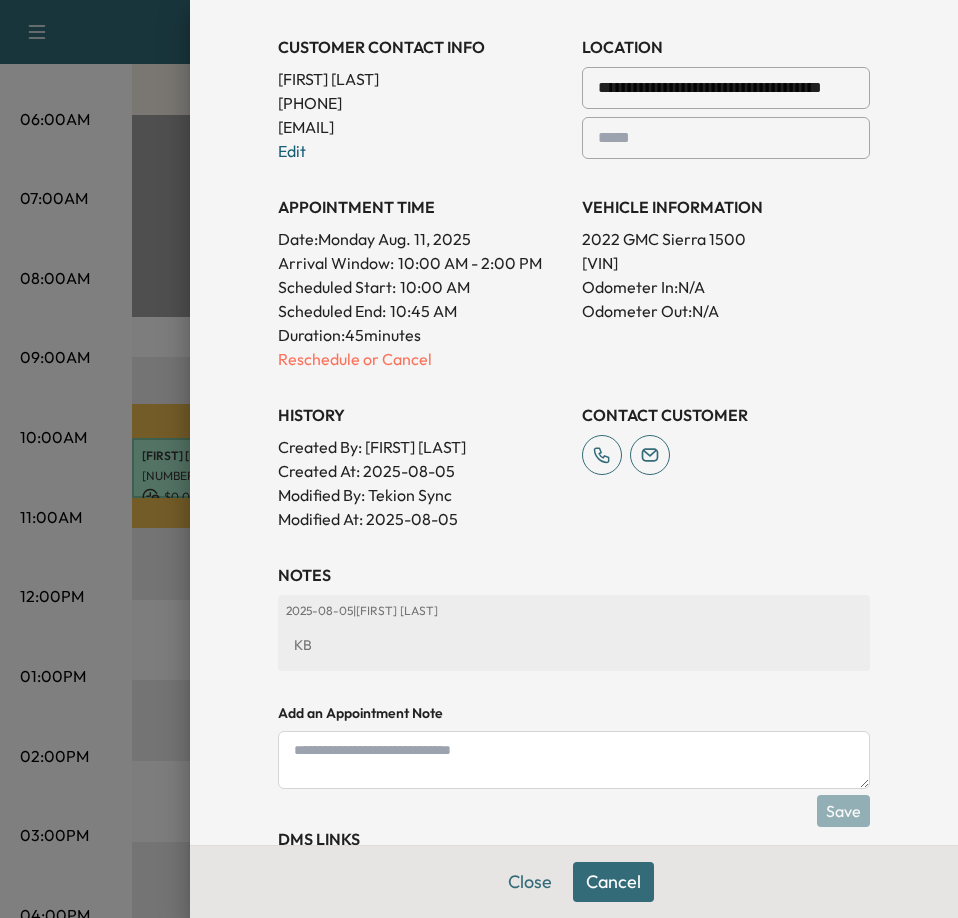 drag, startPoint x: 445, startPoint y: 659, endPoint x: 444, endPoint y: 640, distance: 19.026299 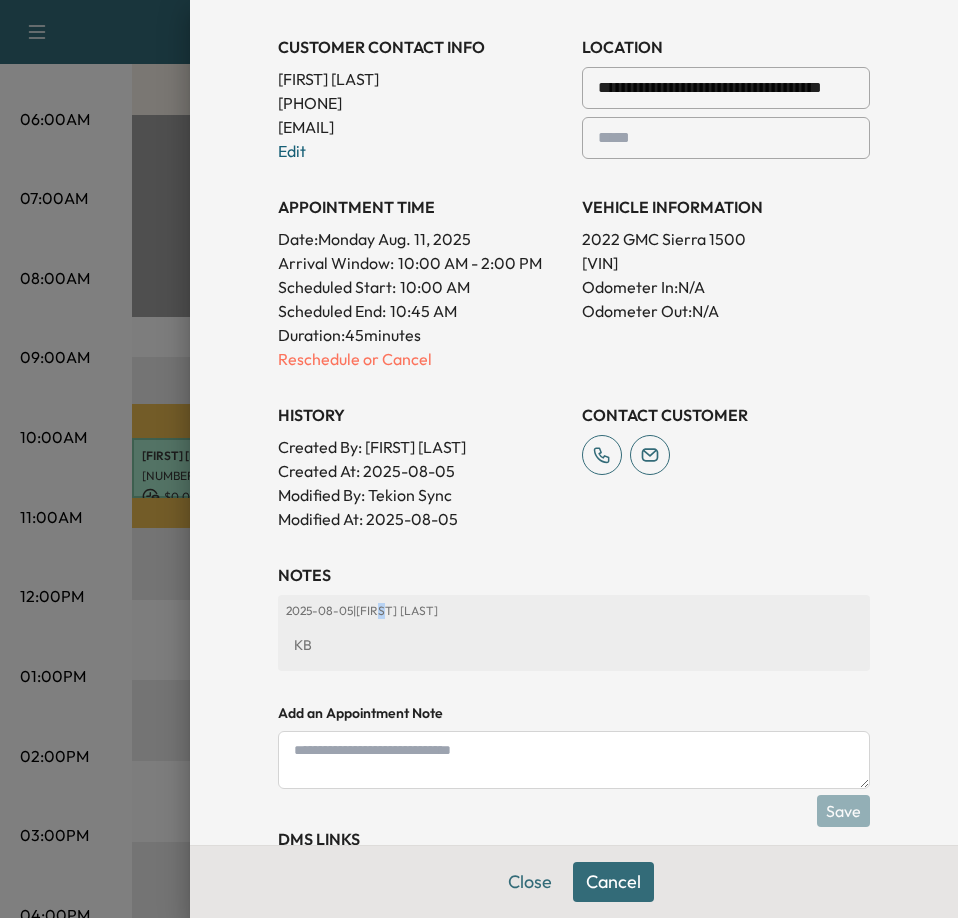 click on "2025-08-05  |  [FIRST] [LAST]" at bounding box center (574, 611) 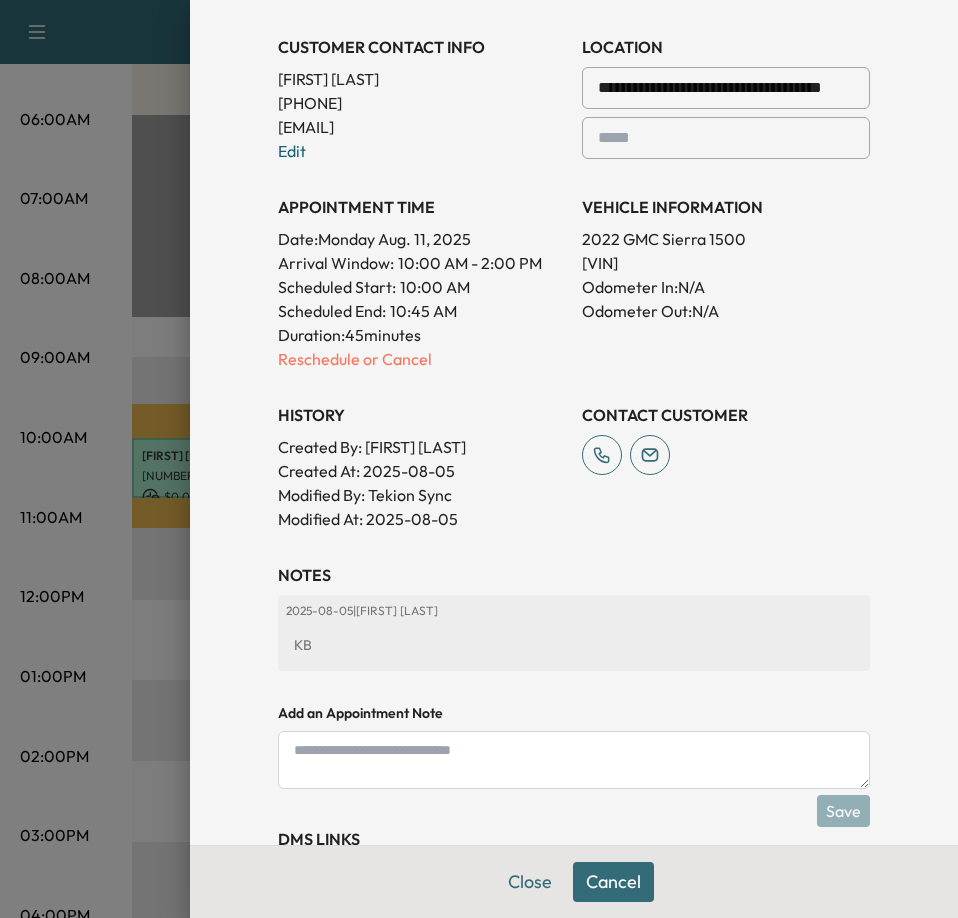 click at bounding box center [574, 760] 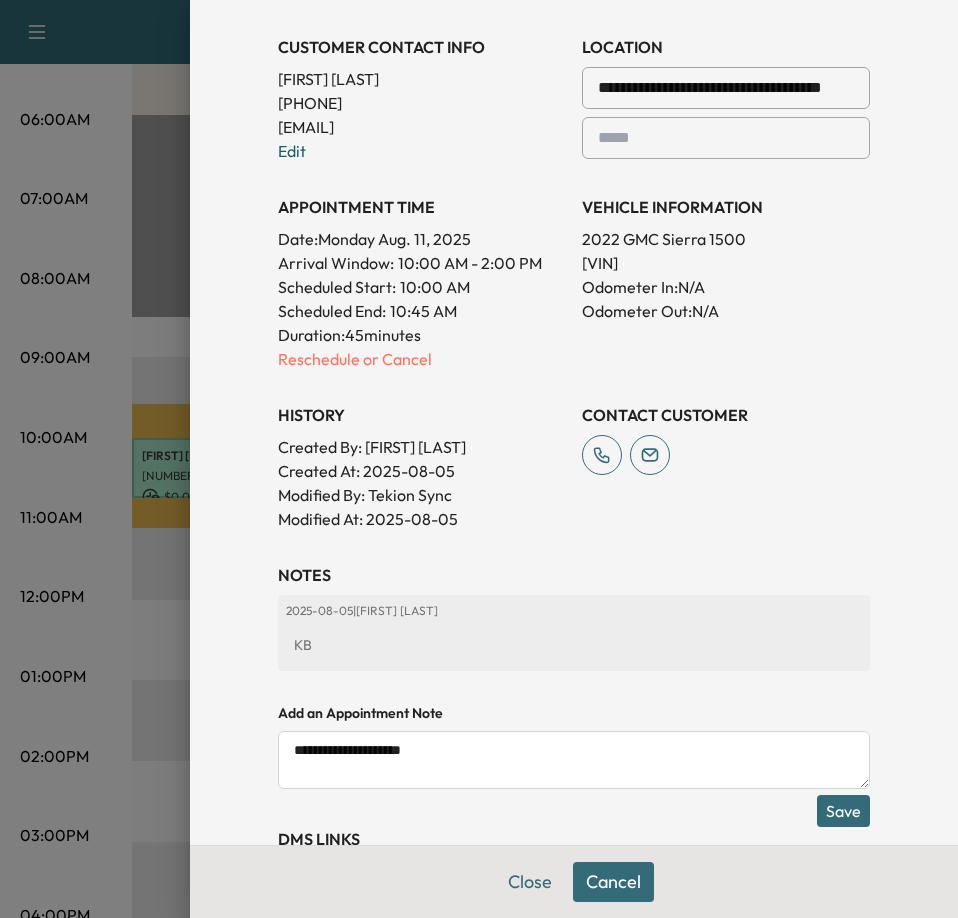 type on "**********" 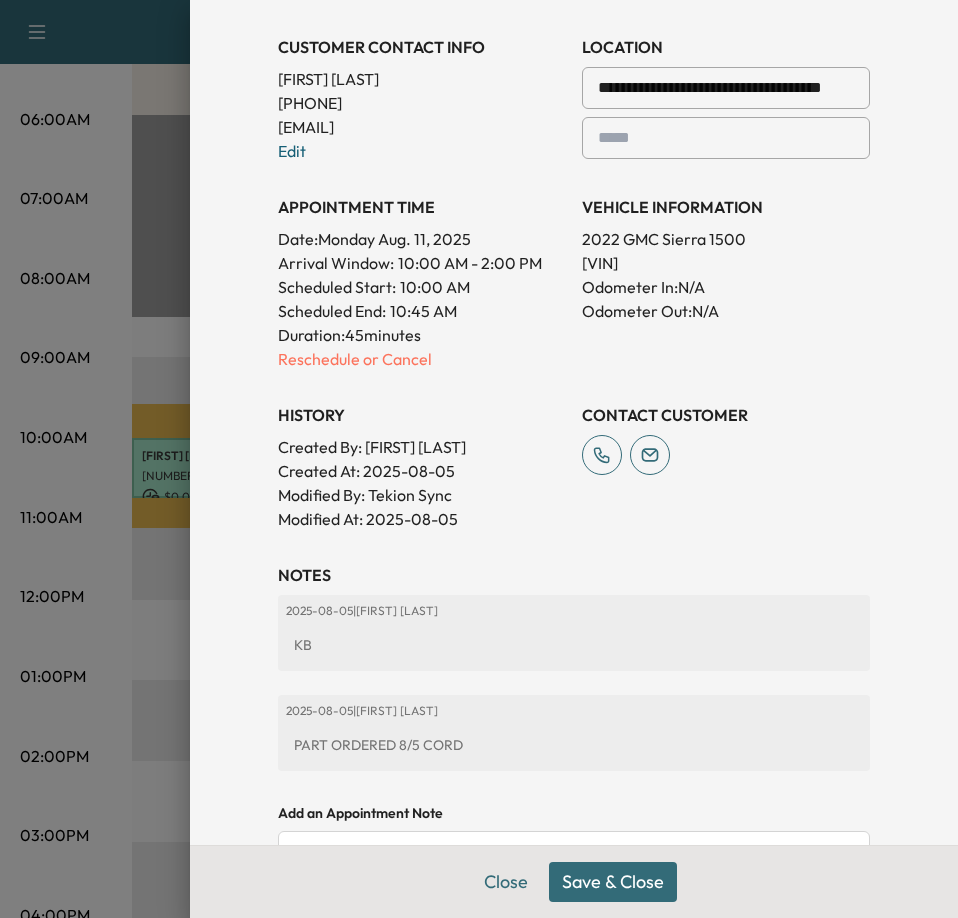 click on "Save & Close" at bounding box center [613, 882] 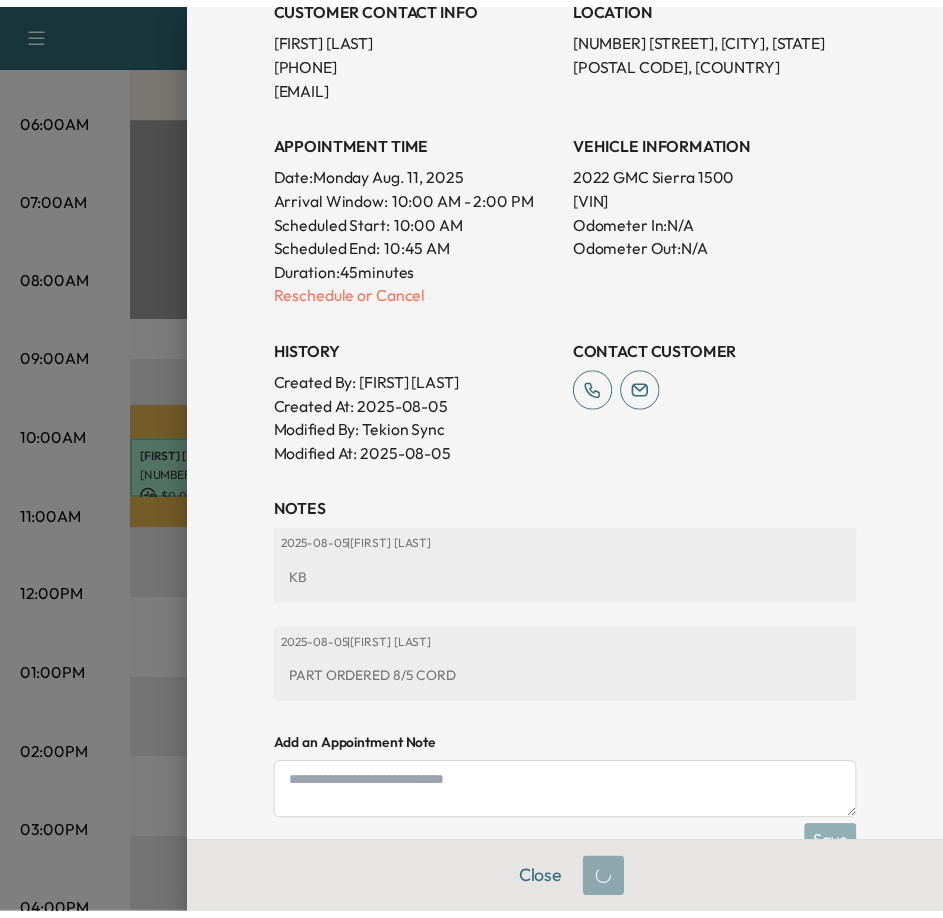 scroll, scrollTop: 400, scrollLeft: 0, axis: vertical 